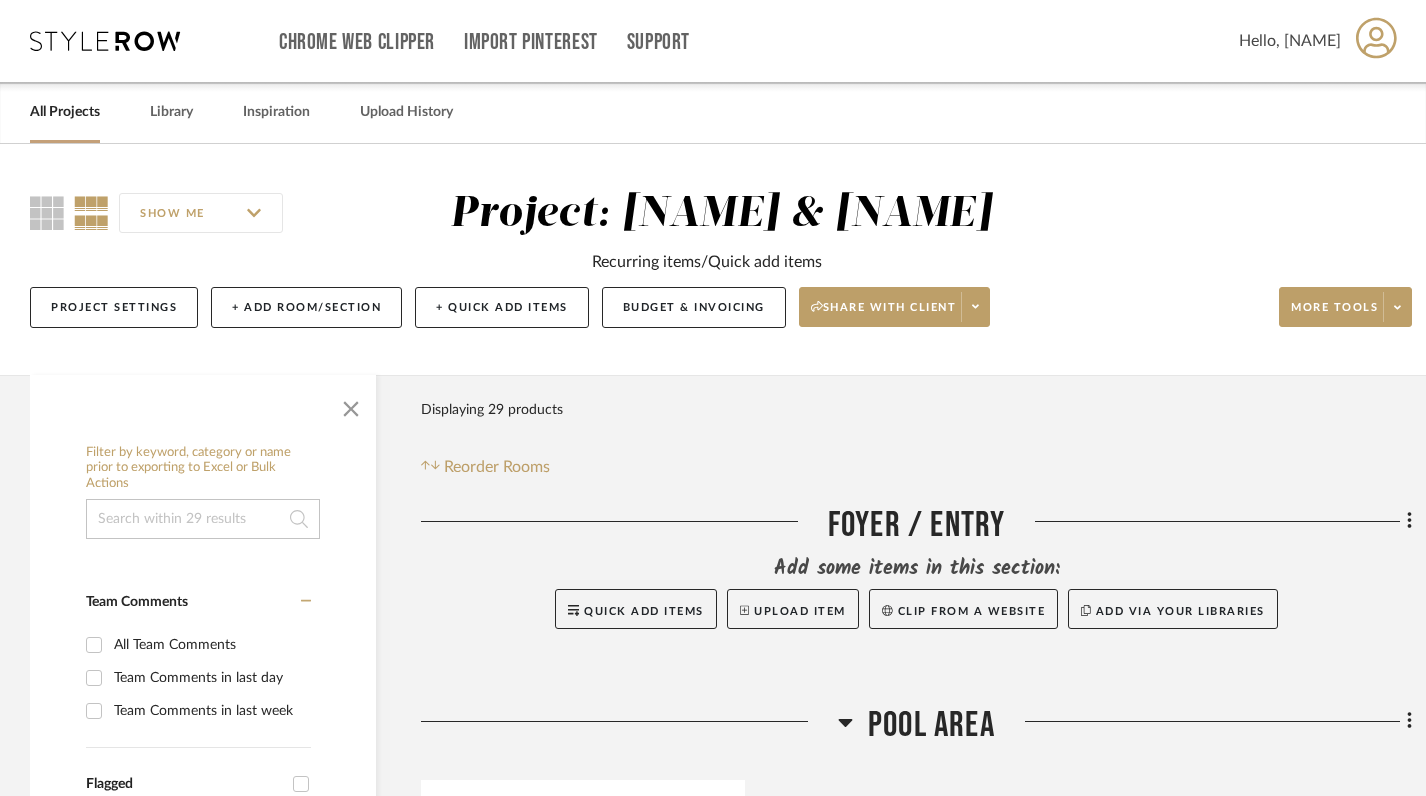 scroll, scrollTop: 0, scrollLeft: 0, axis: both 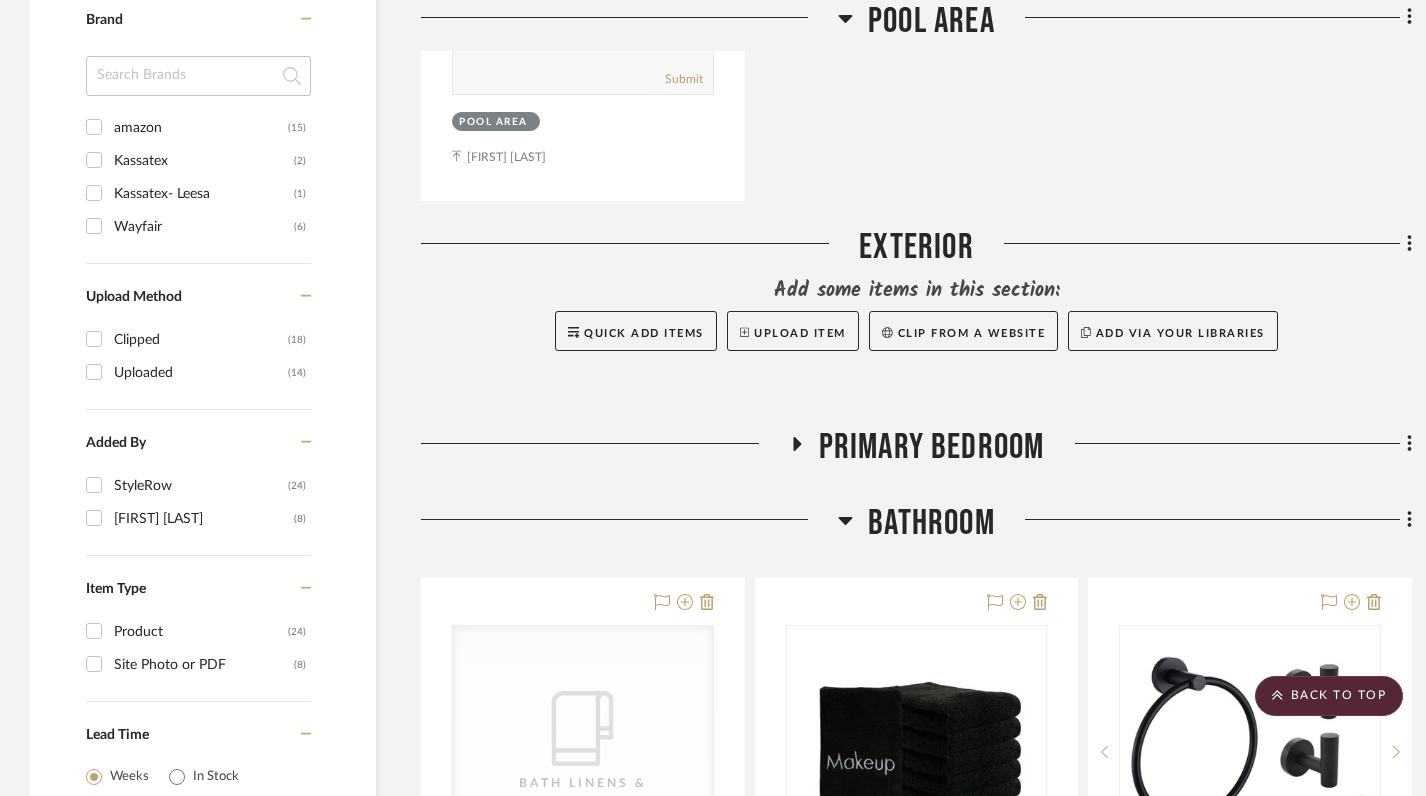 click 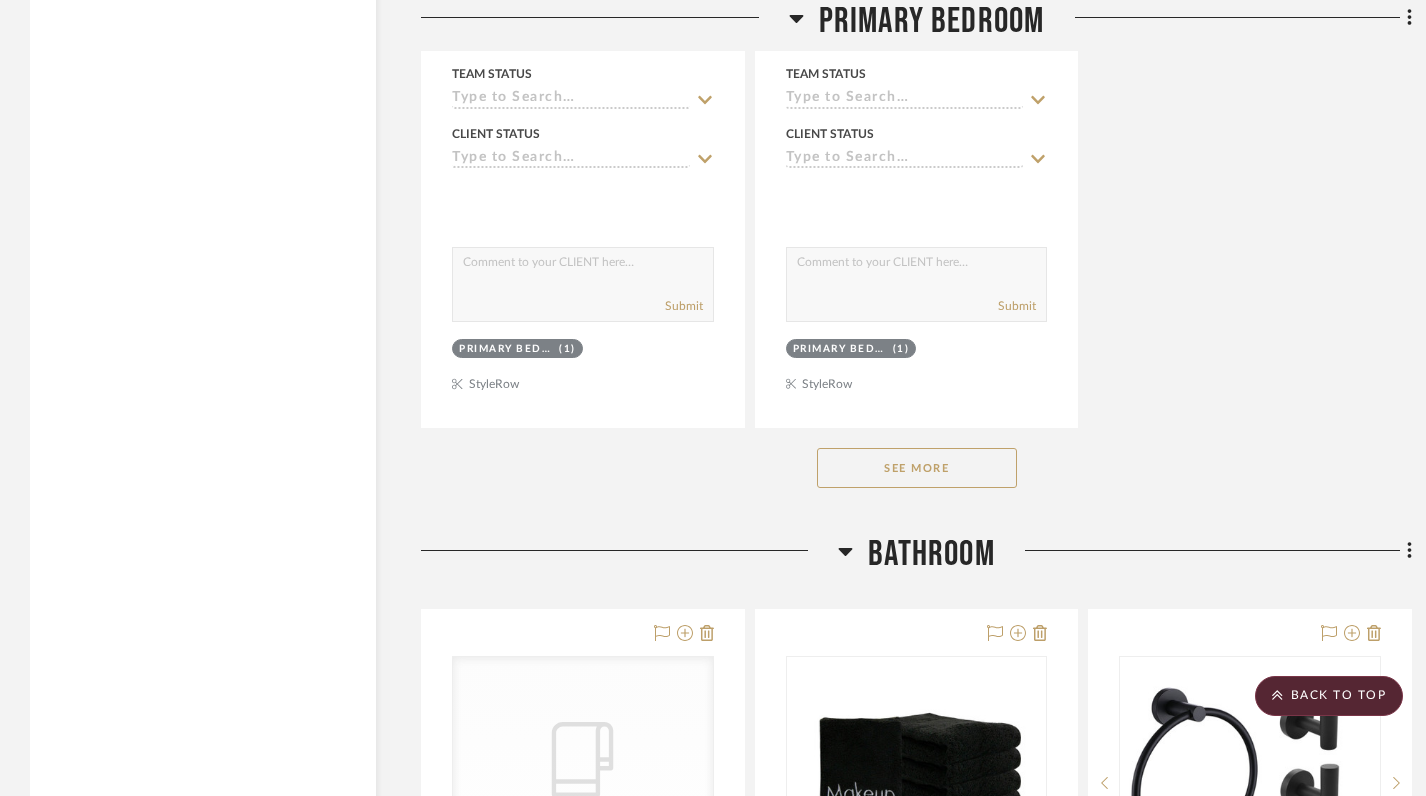 scroll, scrollTop: 4246, scrollLeft: 0, axis: vertical 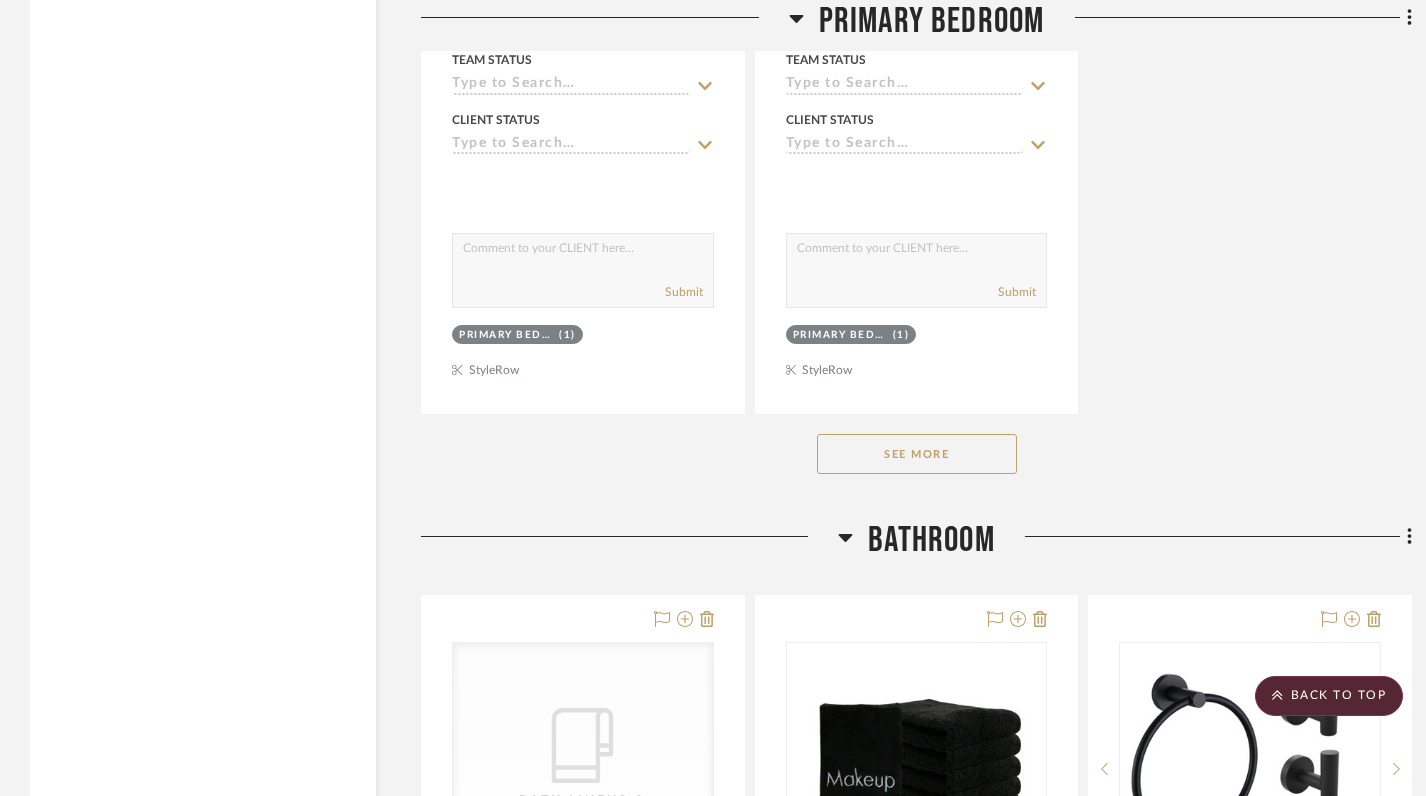 click on "See More" 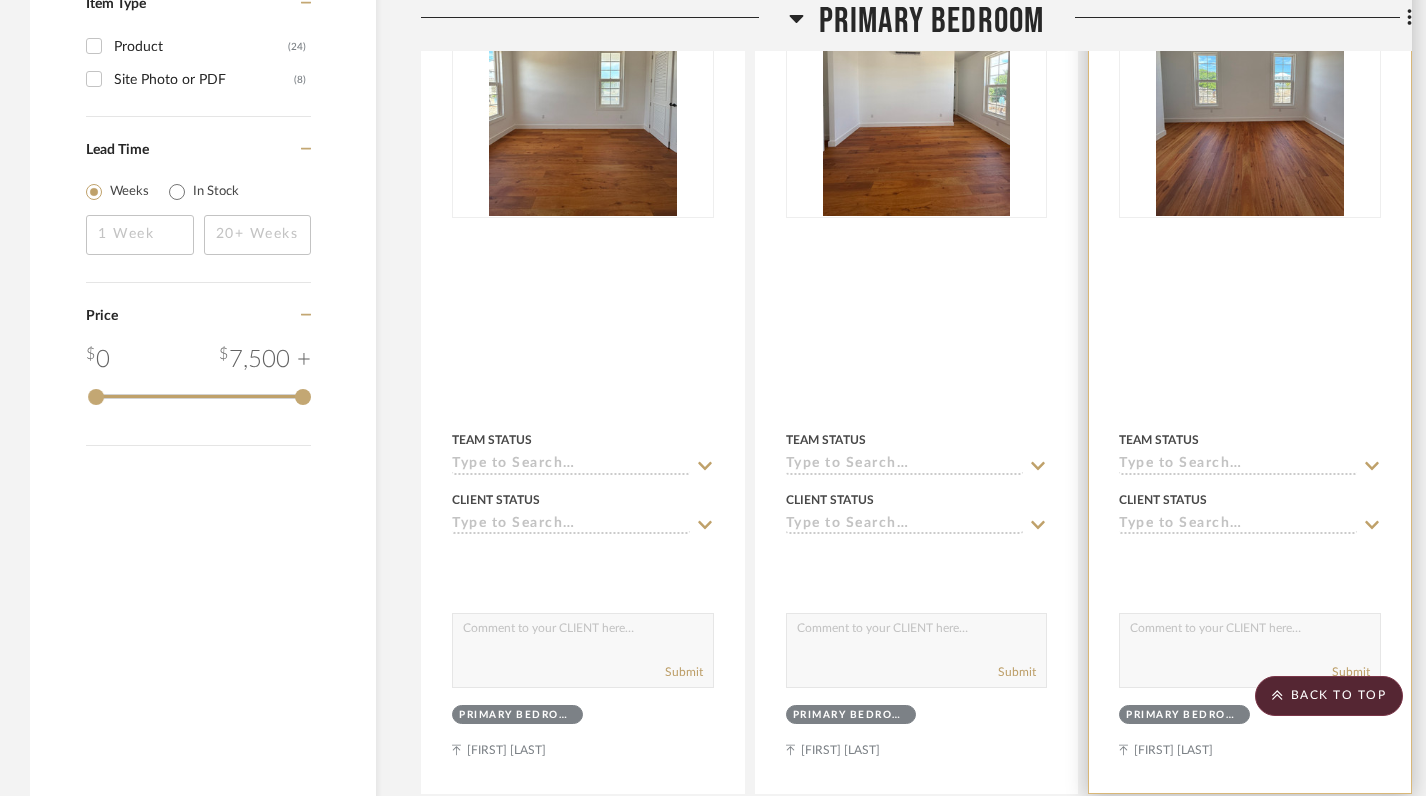scroll, scrollTop: 2094, scrollLeft: 0, axis: vertical 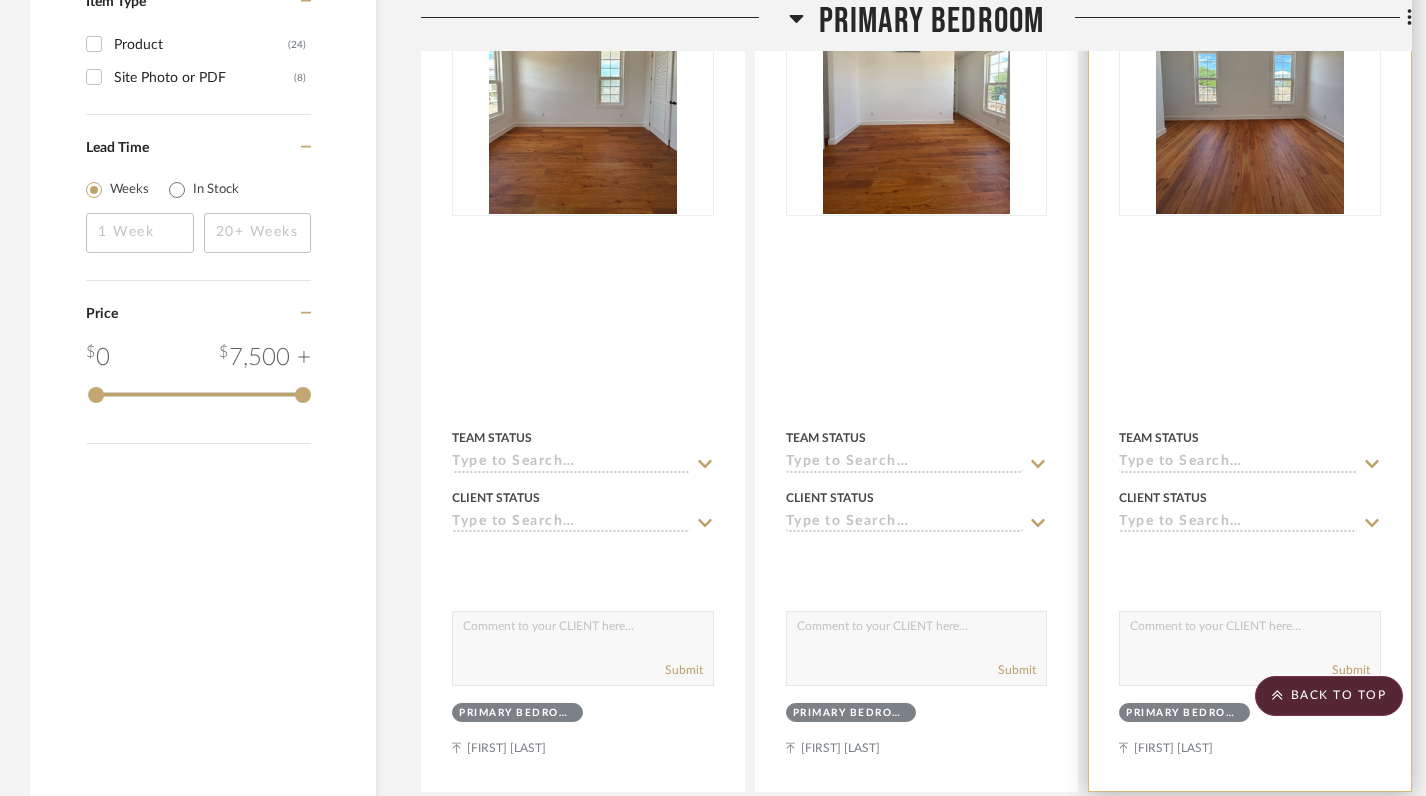 click at bounding box center [1250, 353] 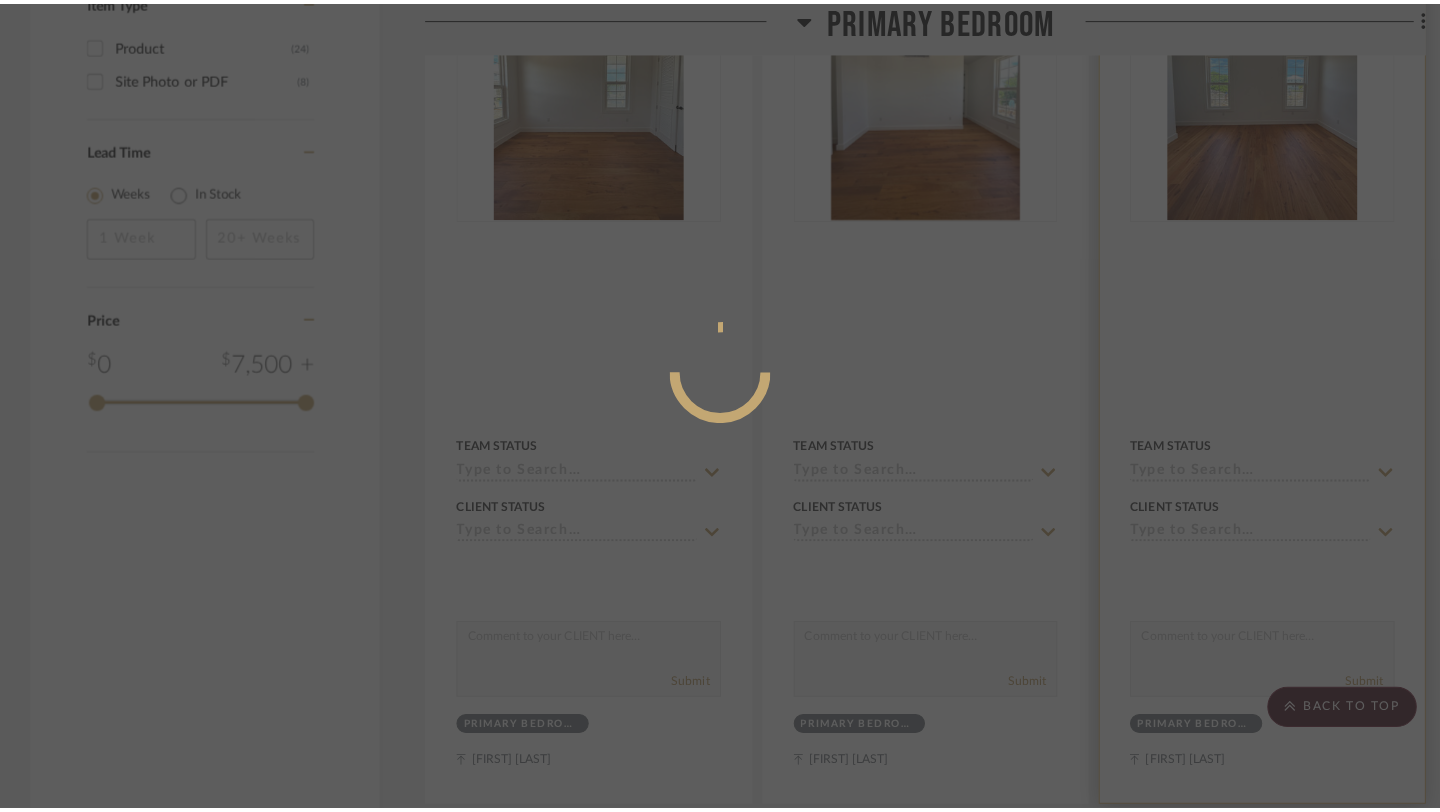 scroll, scrollTop: 0, scrollLeft: 0, axis: both 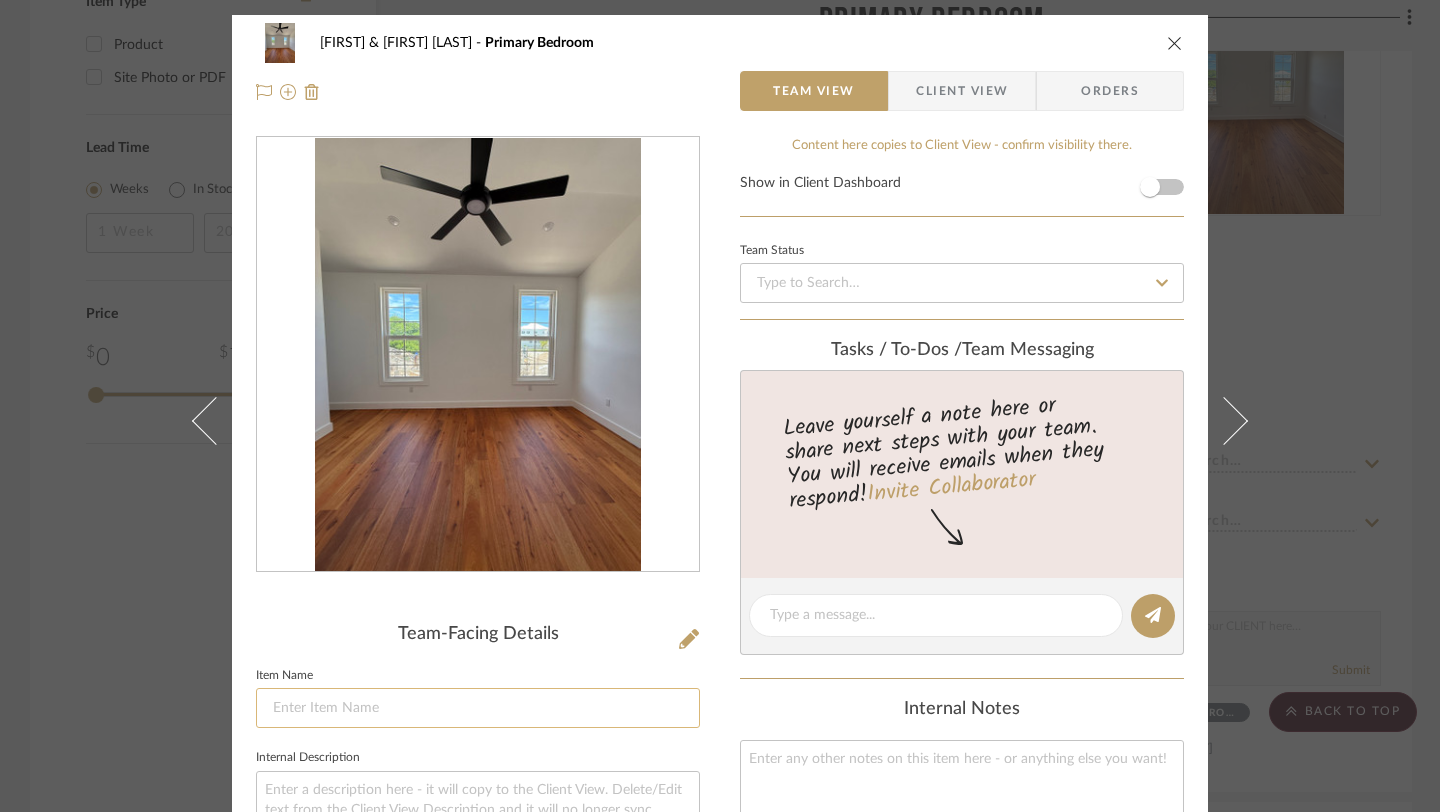 click 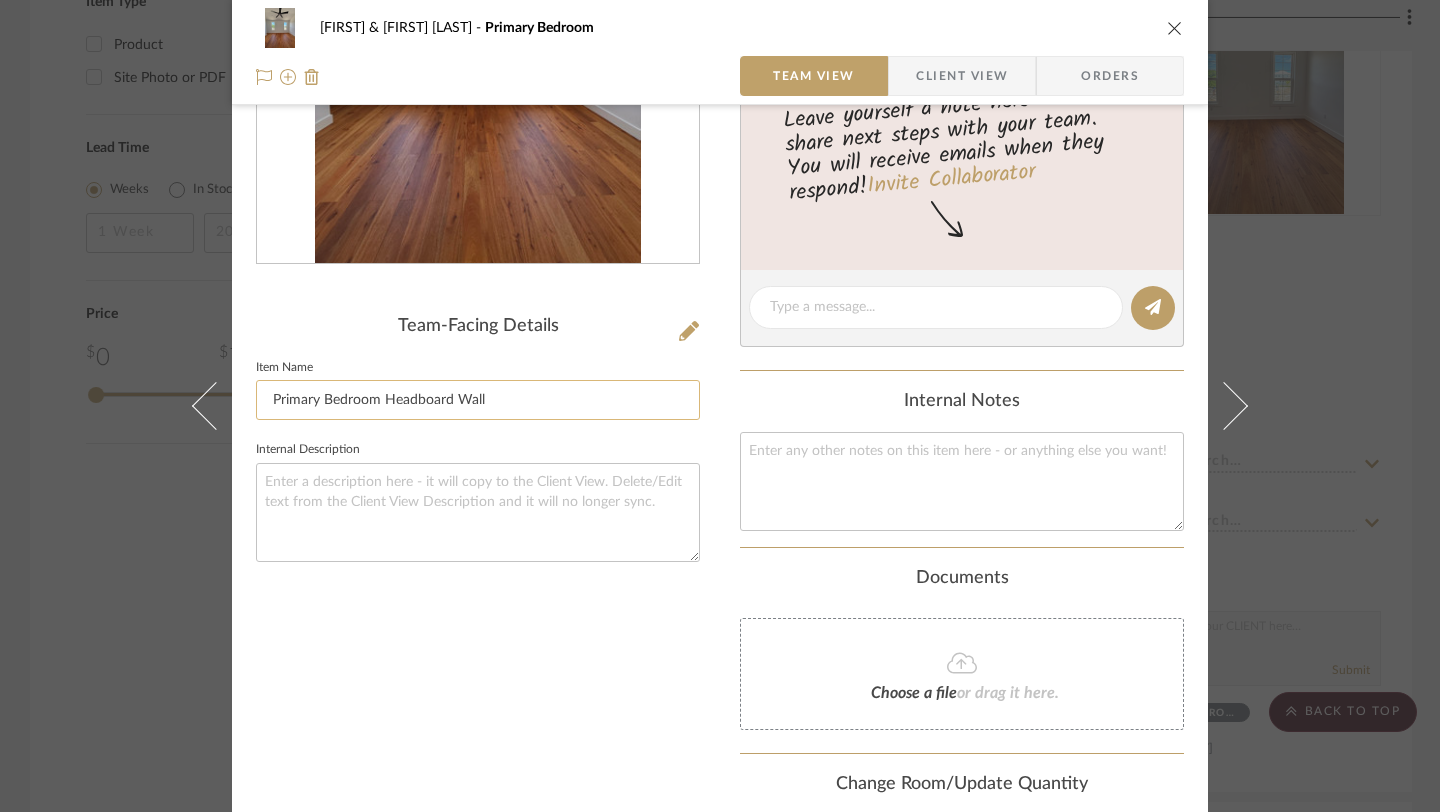 scroll, scrollTop: 348, scrollLeft: 0, axis: vertical 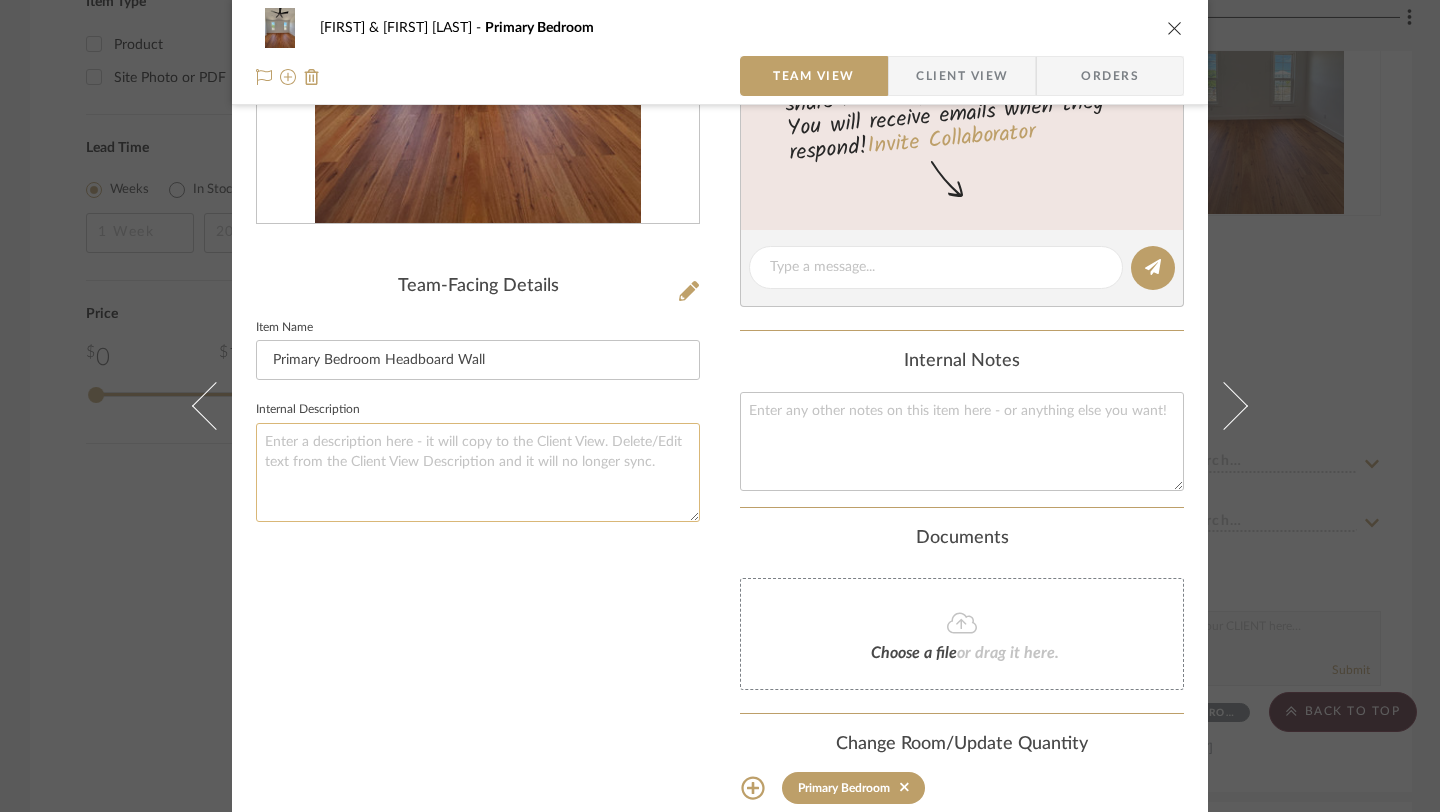 type on "Primary Bedroom Headboard Wall" 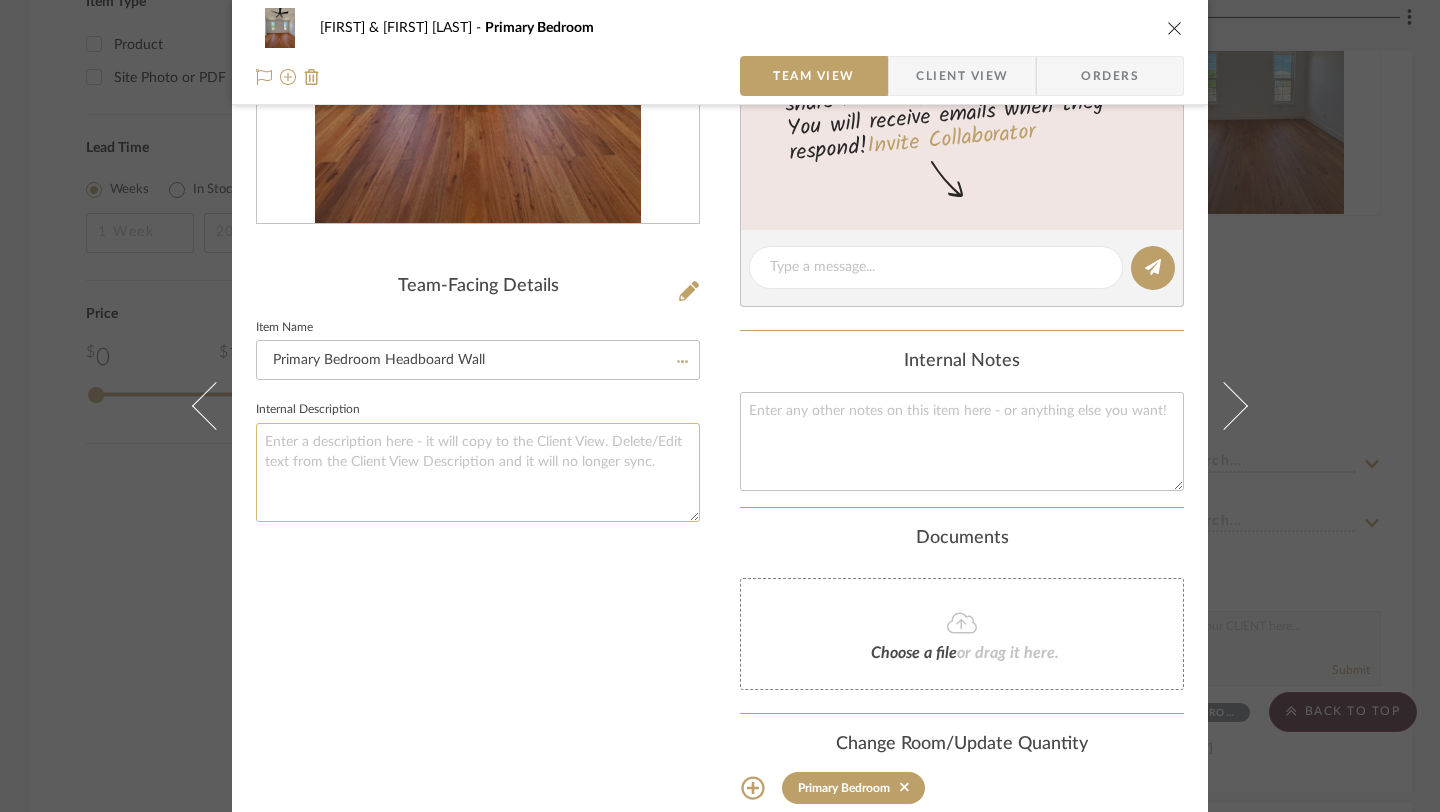 click 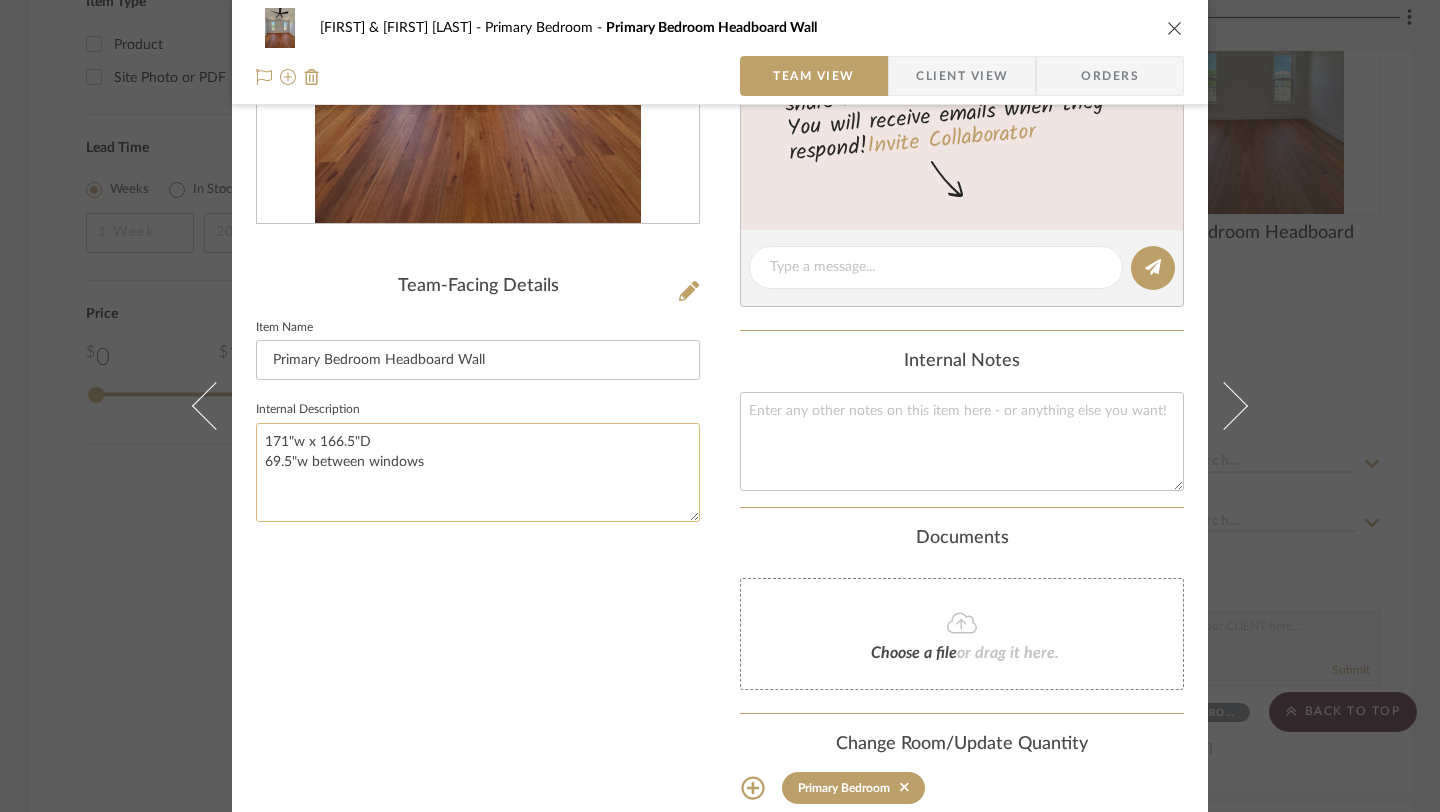 click on "171"w x 166.5"D
69.5"w between windows" 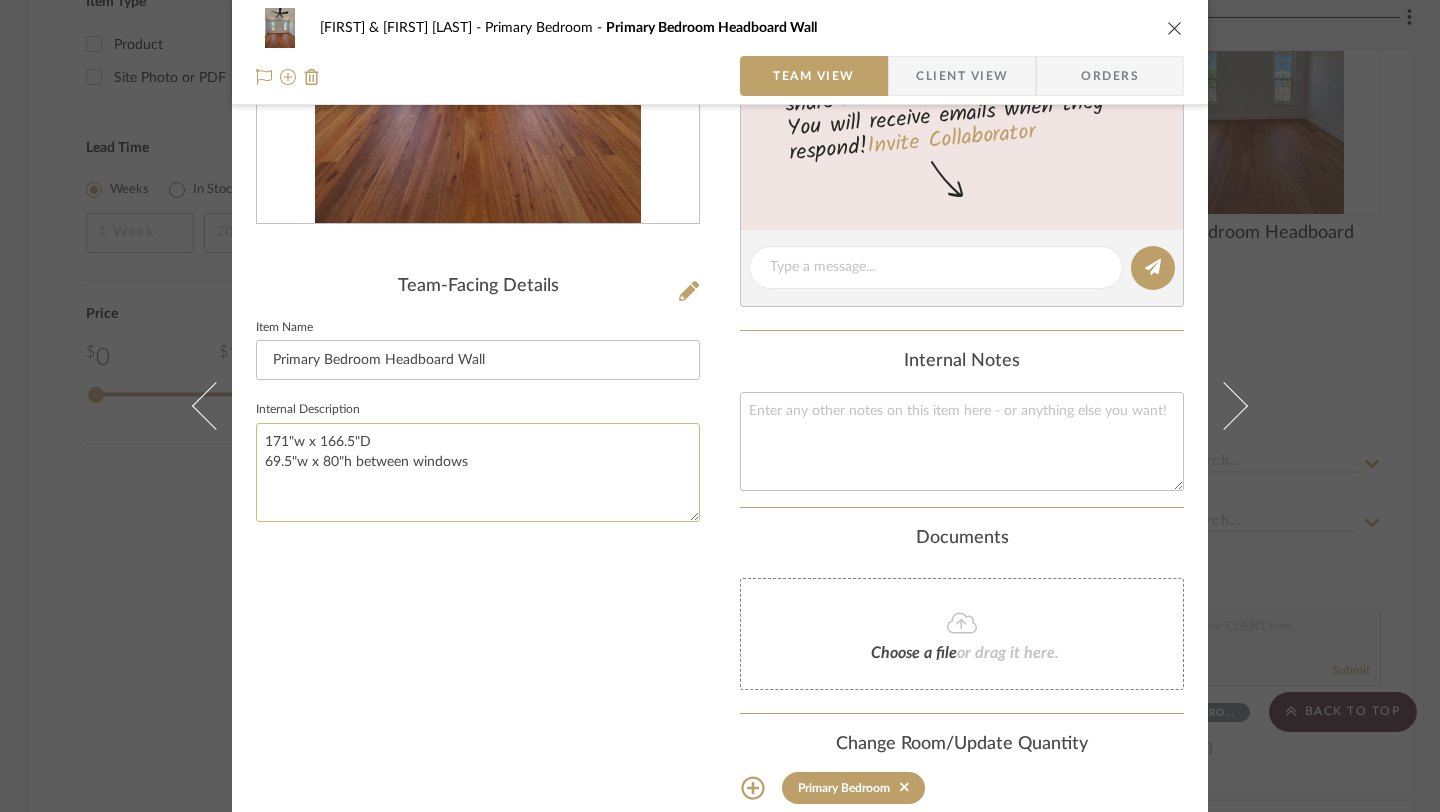 click on "171"w x 166.5"D
69.5"w x 80"h between windows" 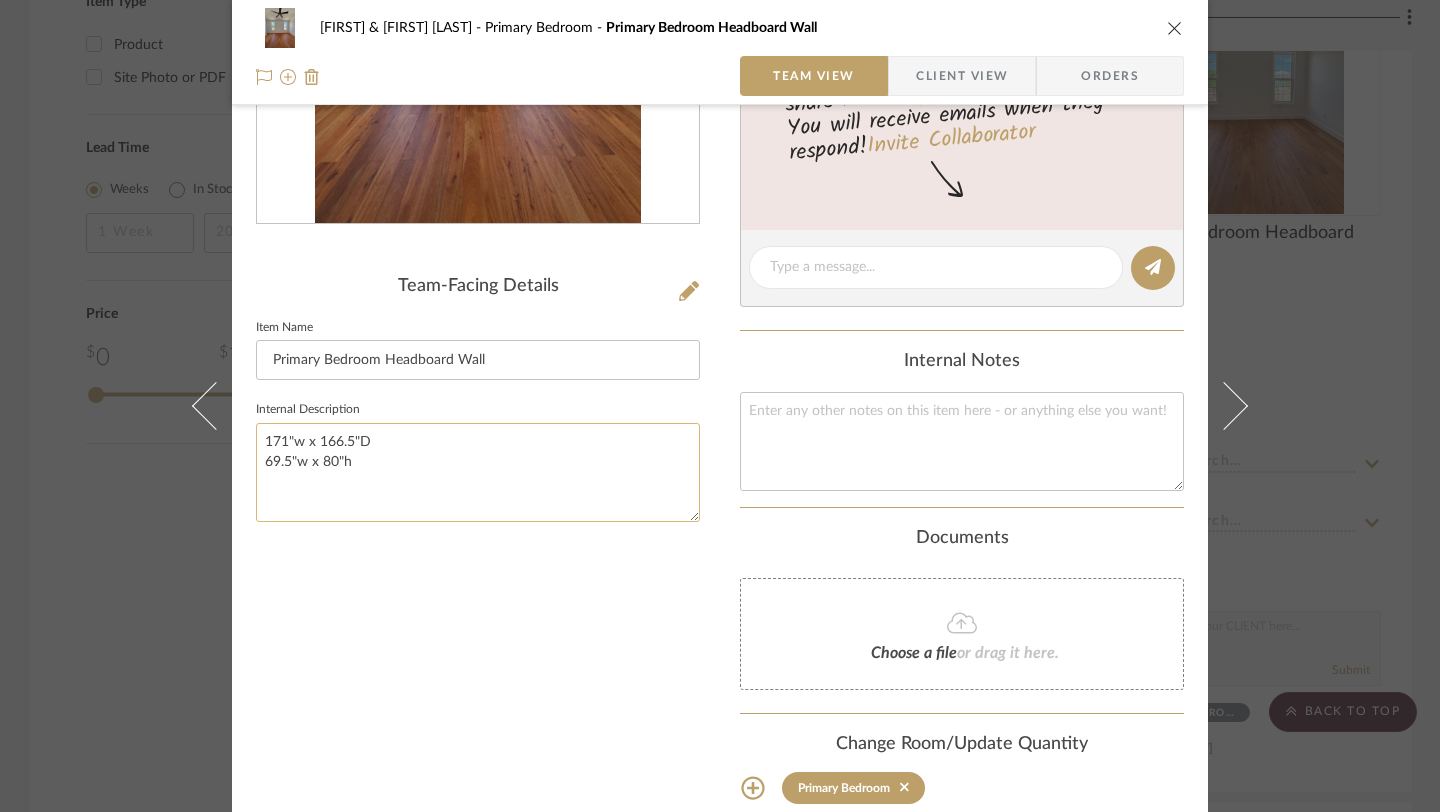 click on "171"w x 166.5"D
69.5"w x 80"h" 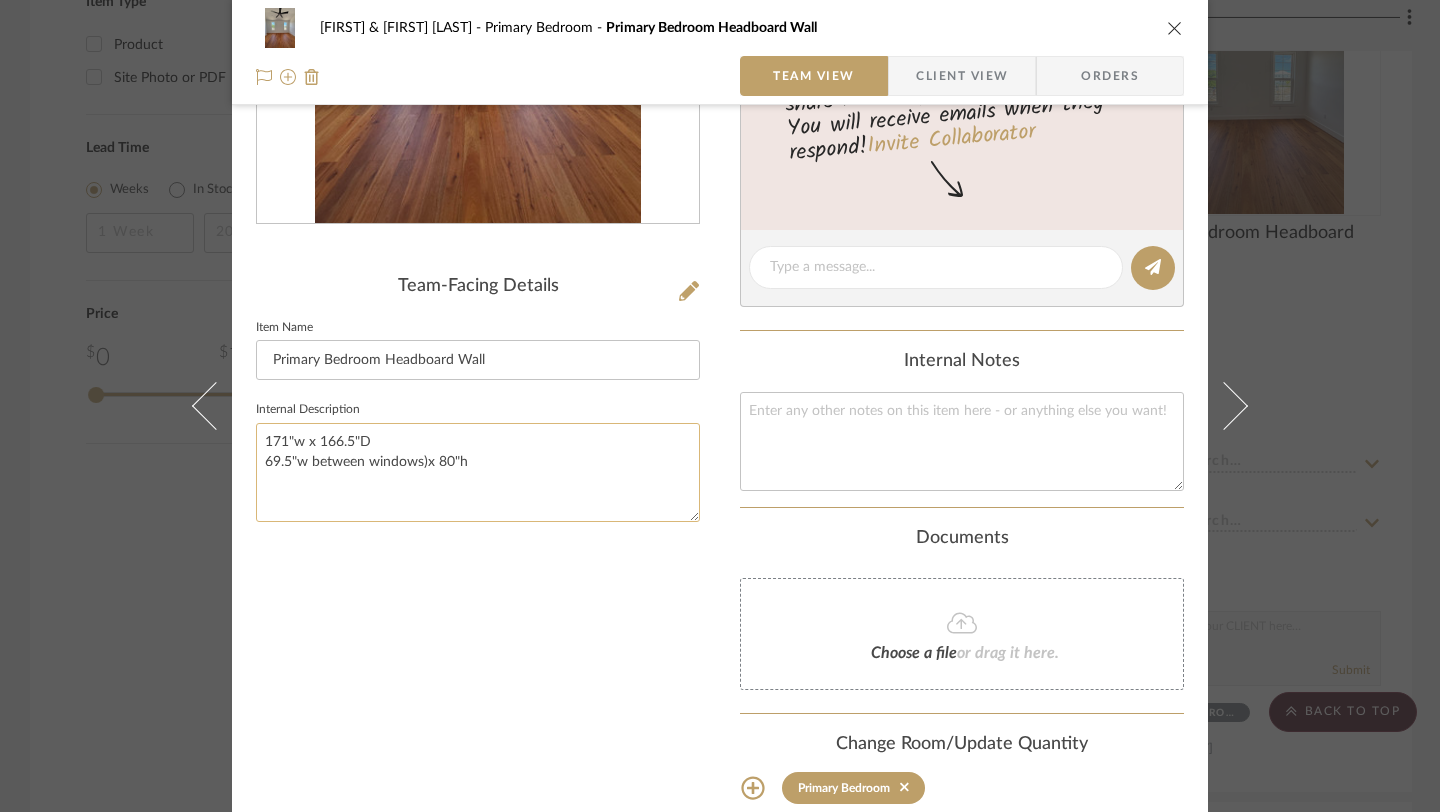 click on "171"w x 166.5"D
69.5"w between windows)x 80"h" 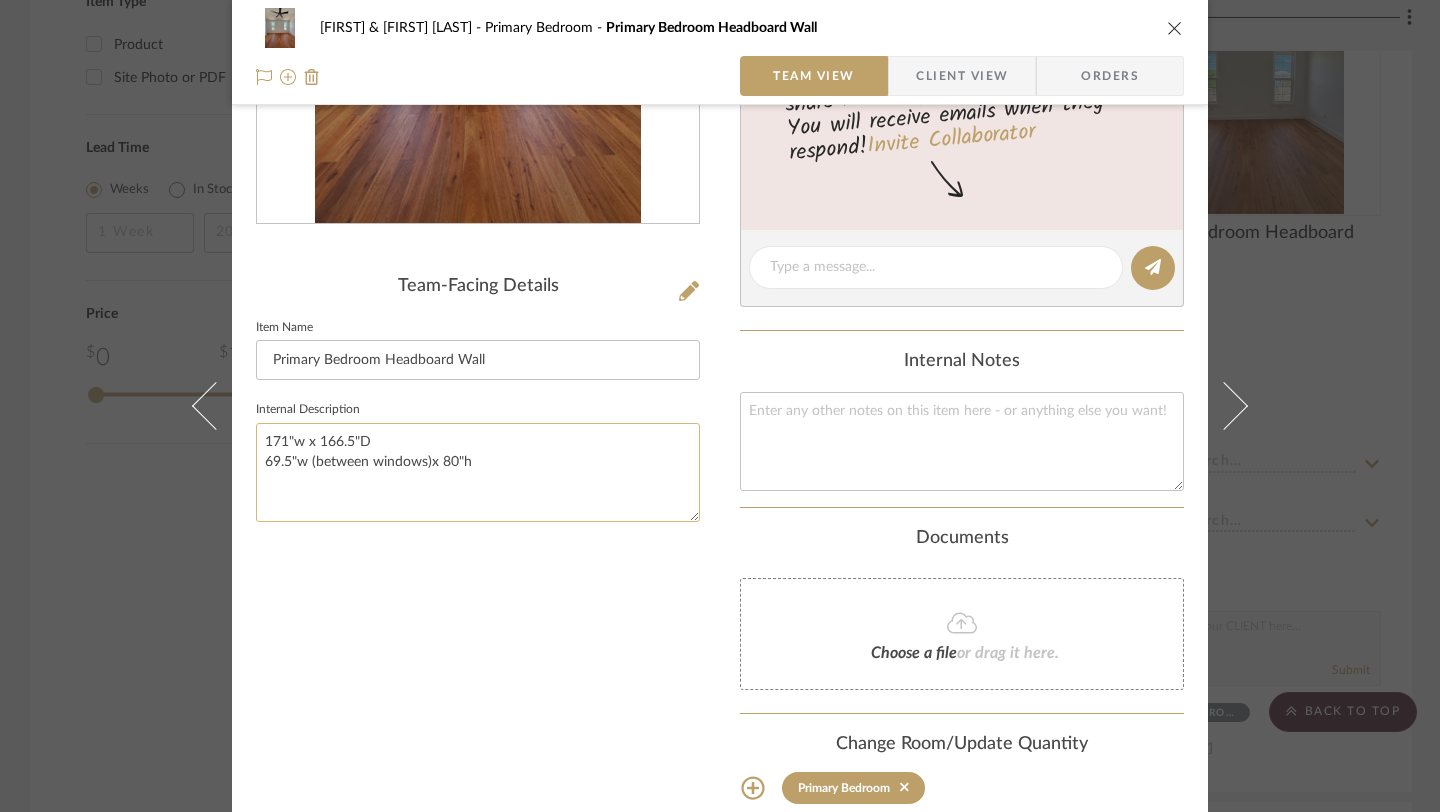 click on "171"w x 166.5"D
69.5"w (between windows)x 80"h" 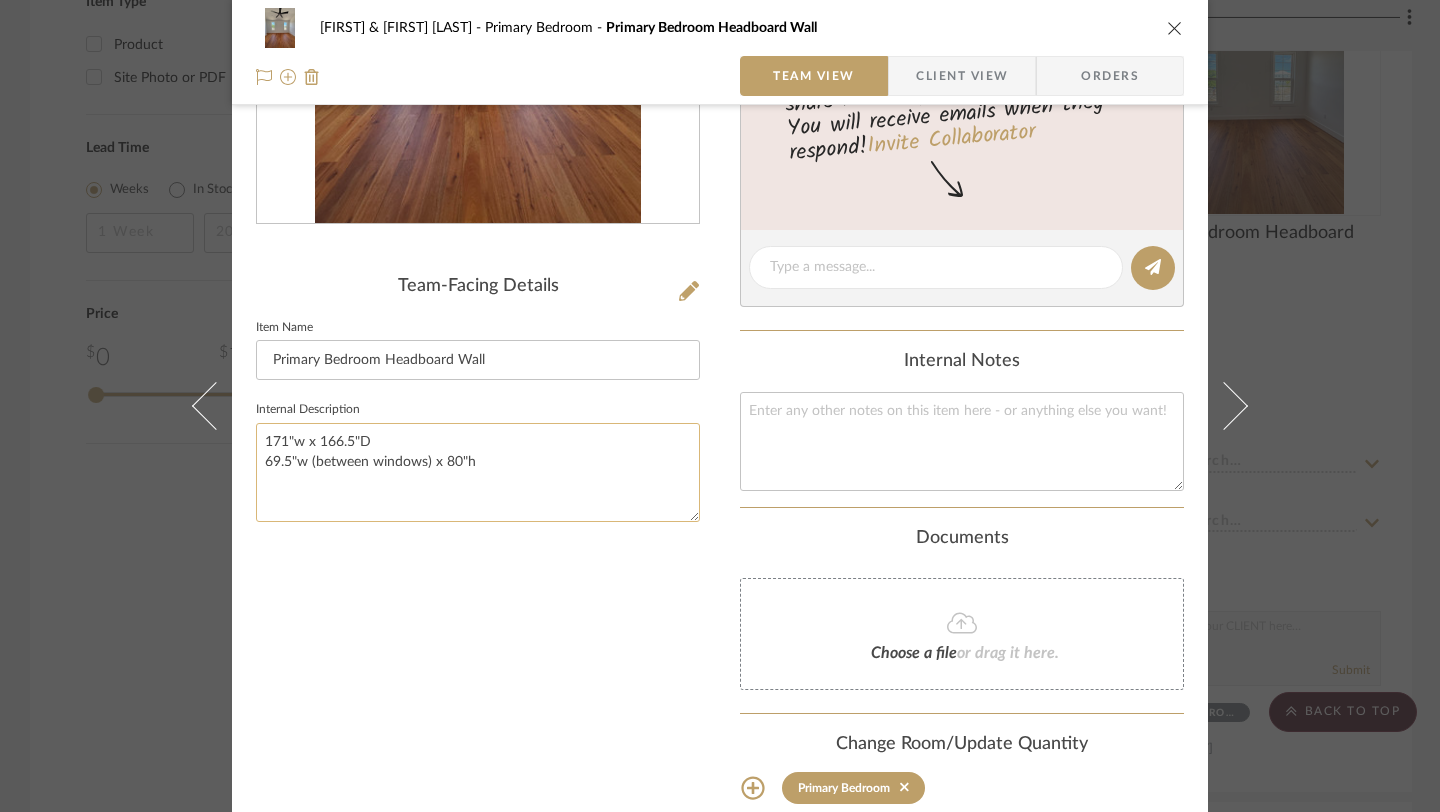 click on "171"w x 166.5"D
69.5"w (between windows) x 80"h" 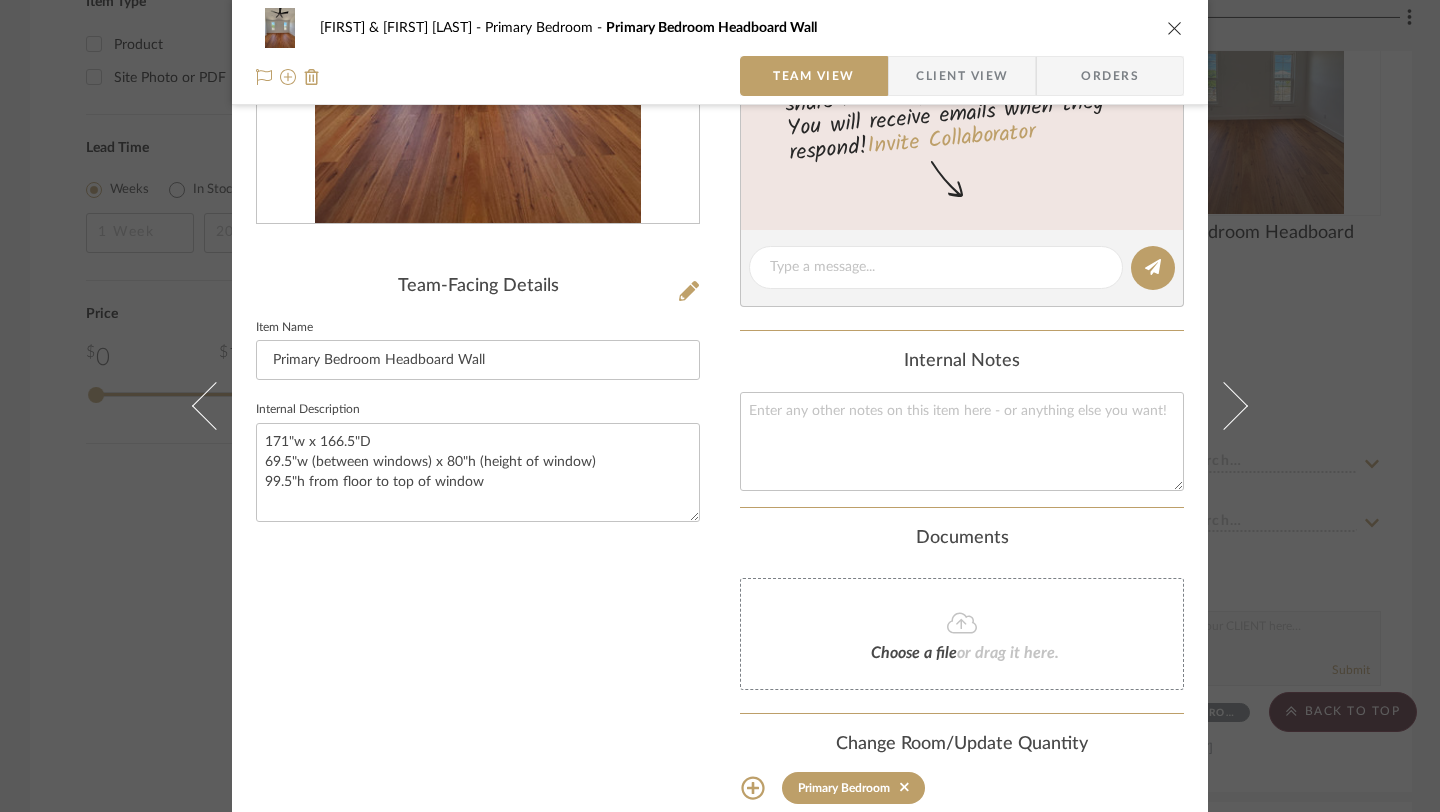 type on "171"w x 166.5"D
69.5"w (between windows) x 80"h (height of window)
99.5"h from floor to top of window" 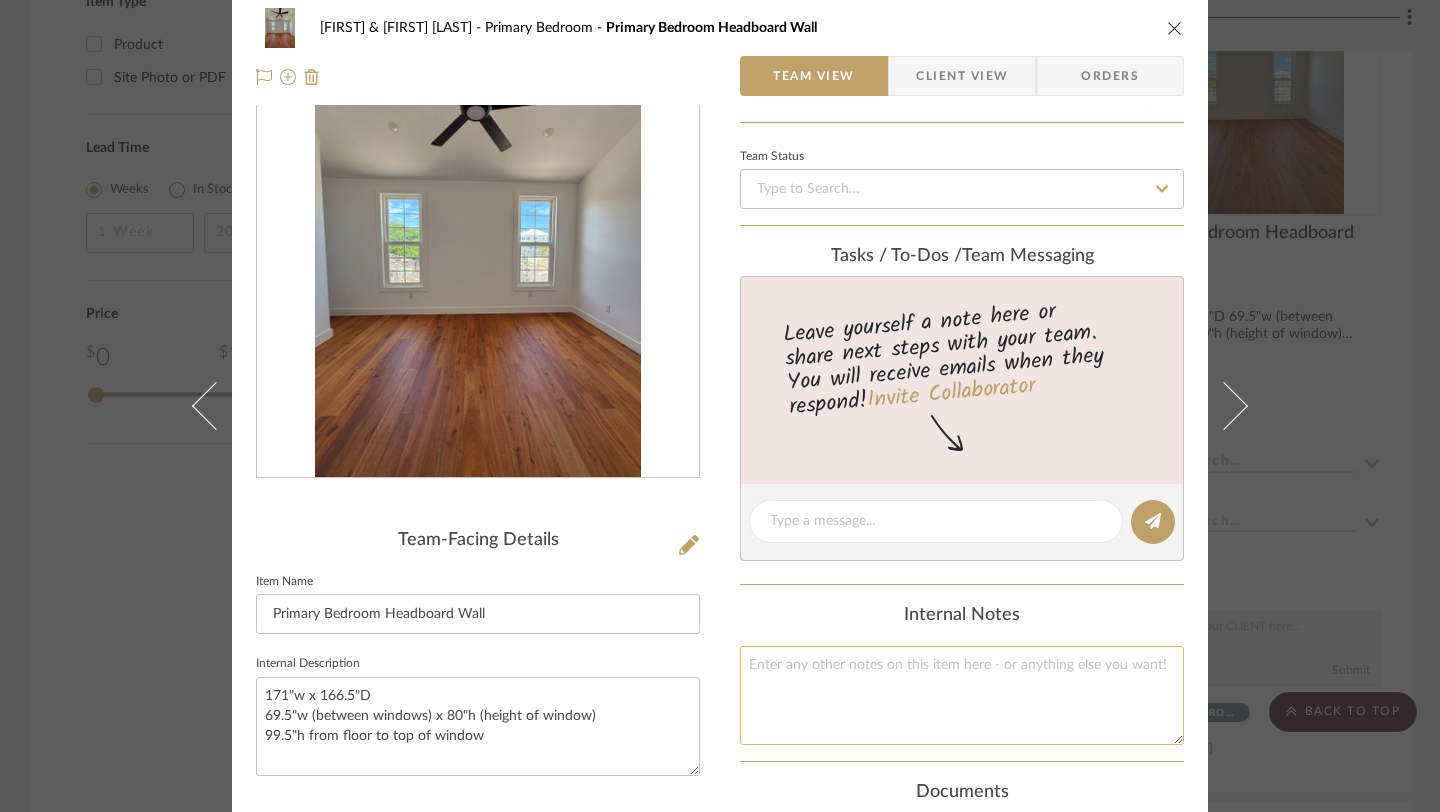 scroll, scrollTop: 0, scrollLeft: 0, axis: both 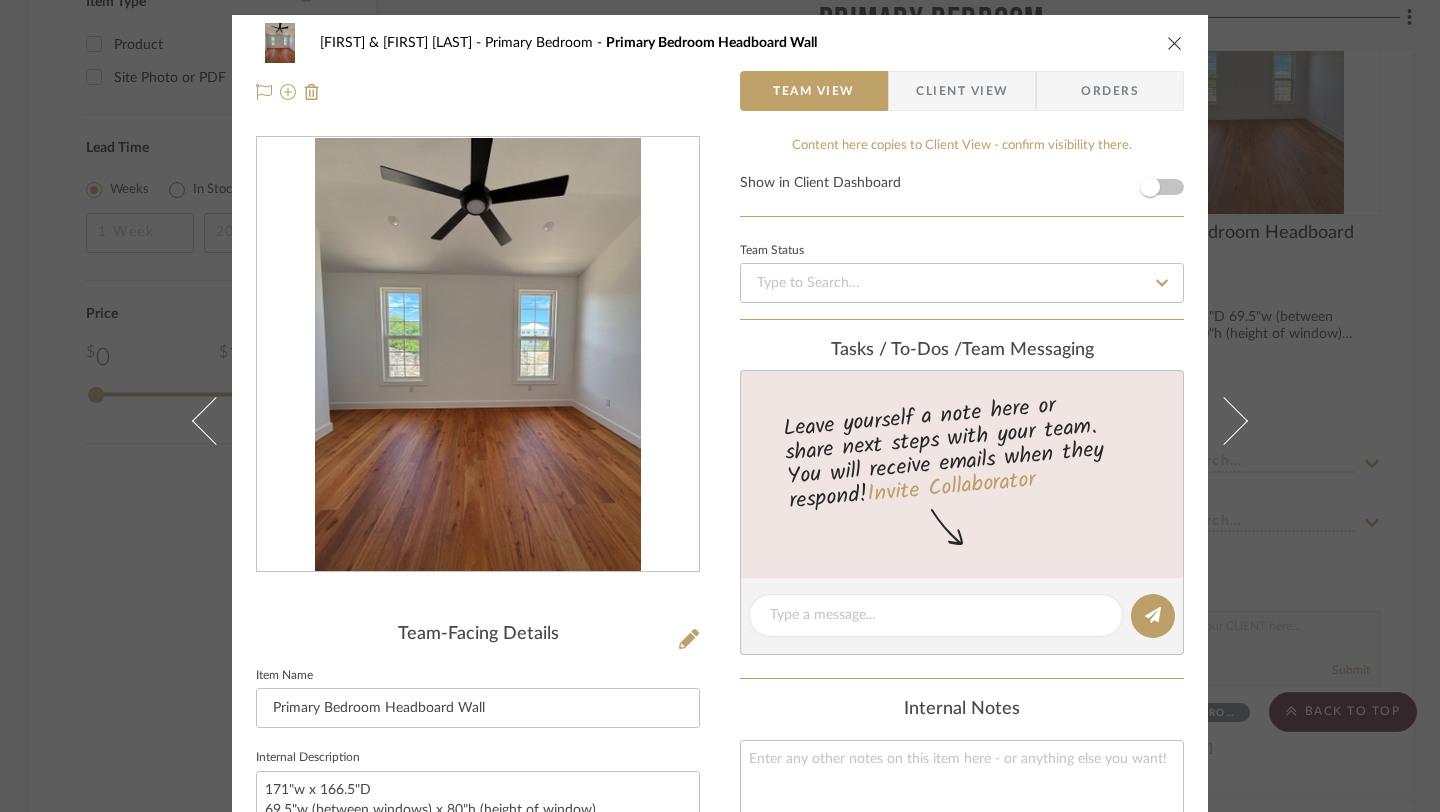 click at bounding box center [1175, 43] 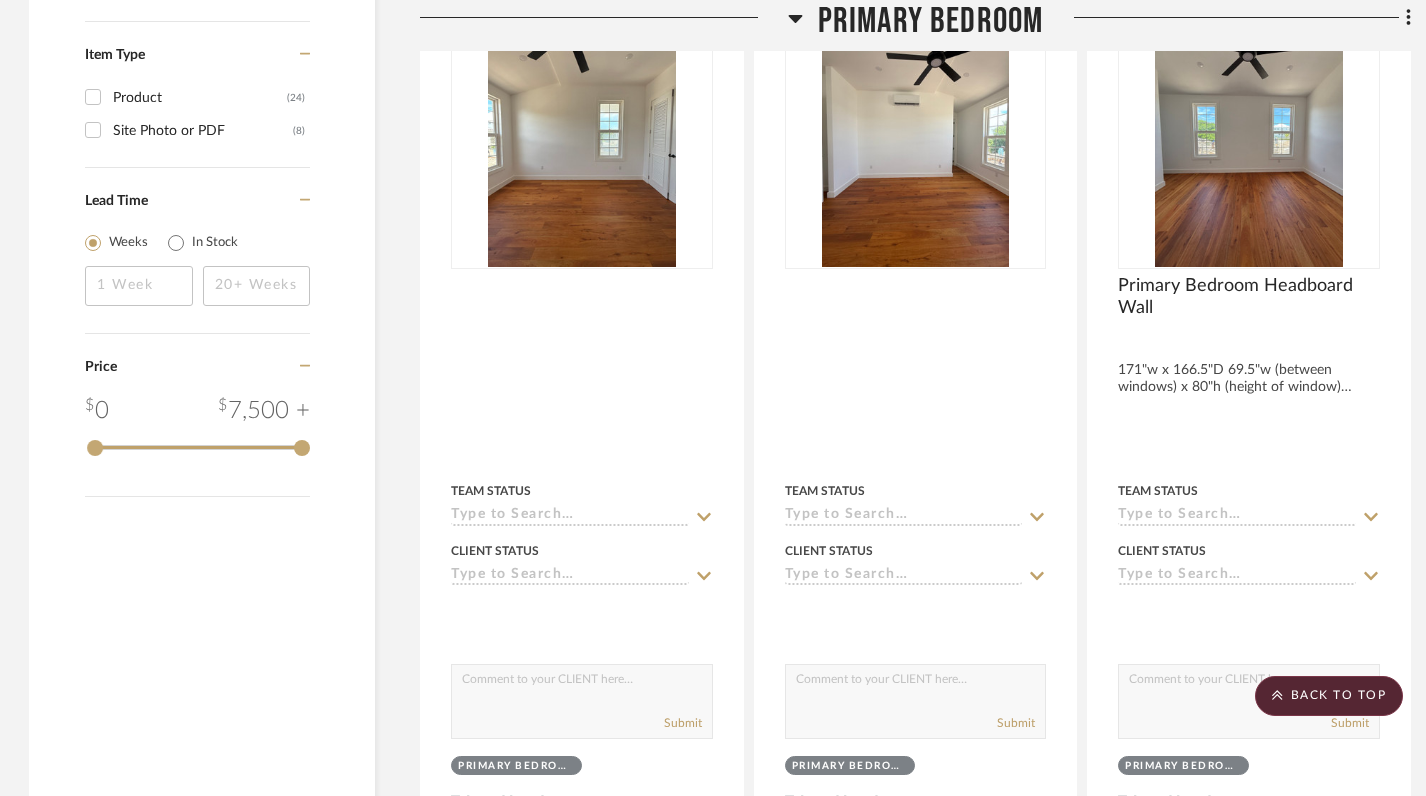 scroll, scrollTop: 2067, scrollLeft: 1, axis: both 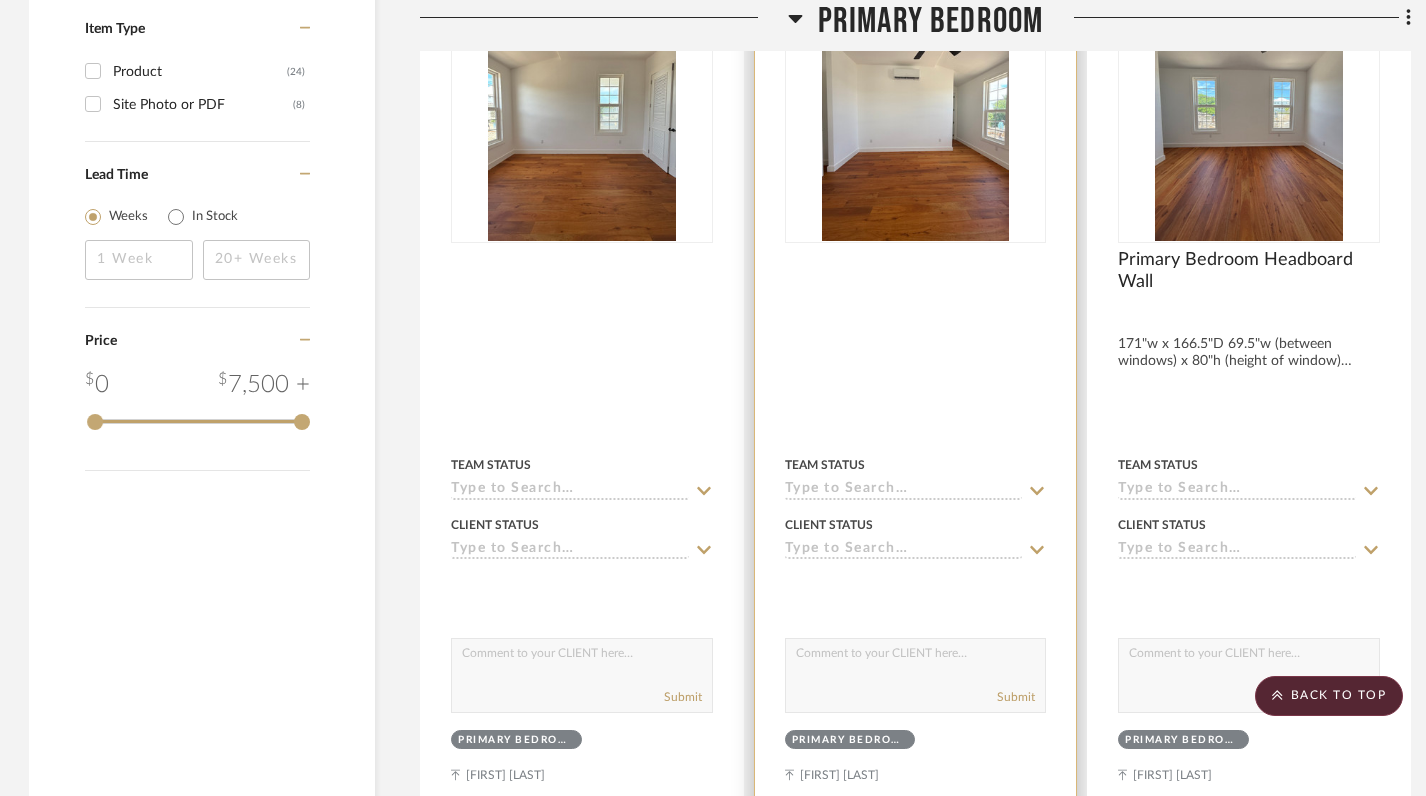 click at bounding box center (916, 380) 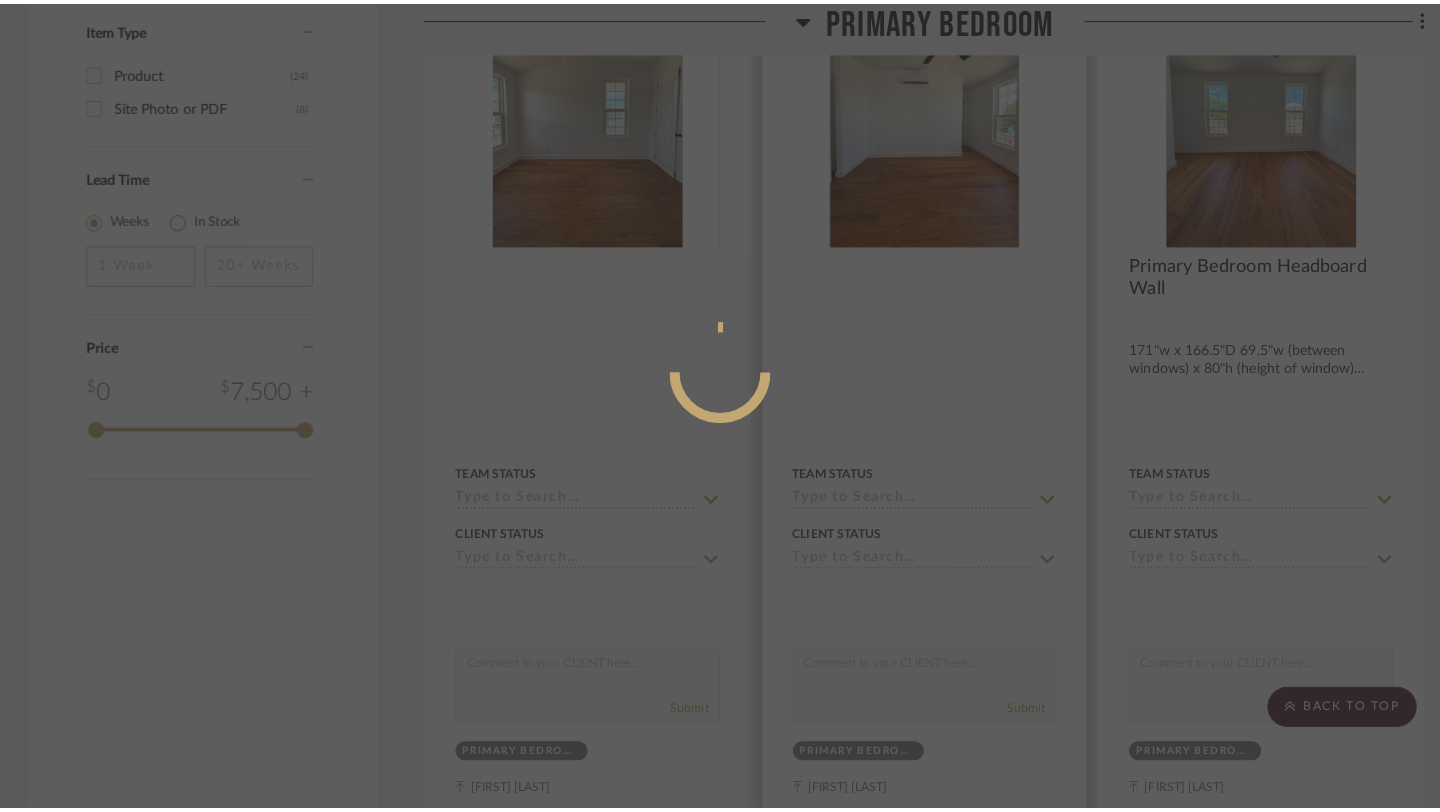 scroll, scrollTop: 0, scrollLeft: 0, axis: both 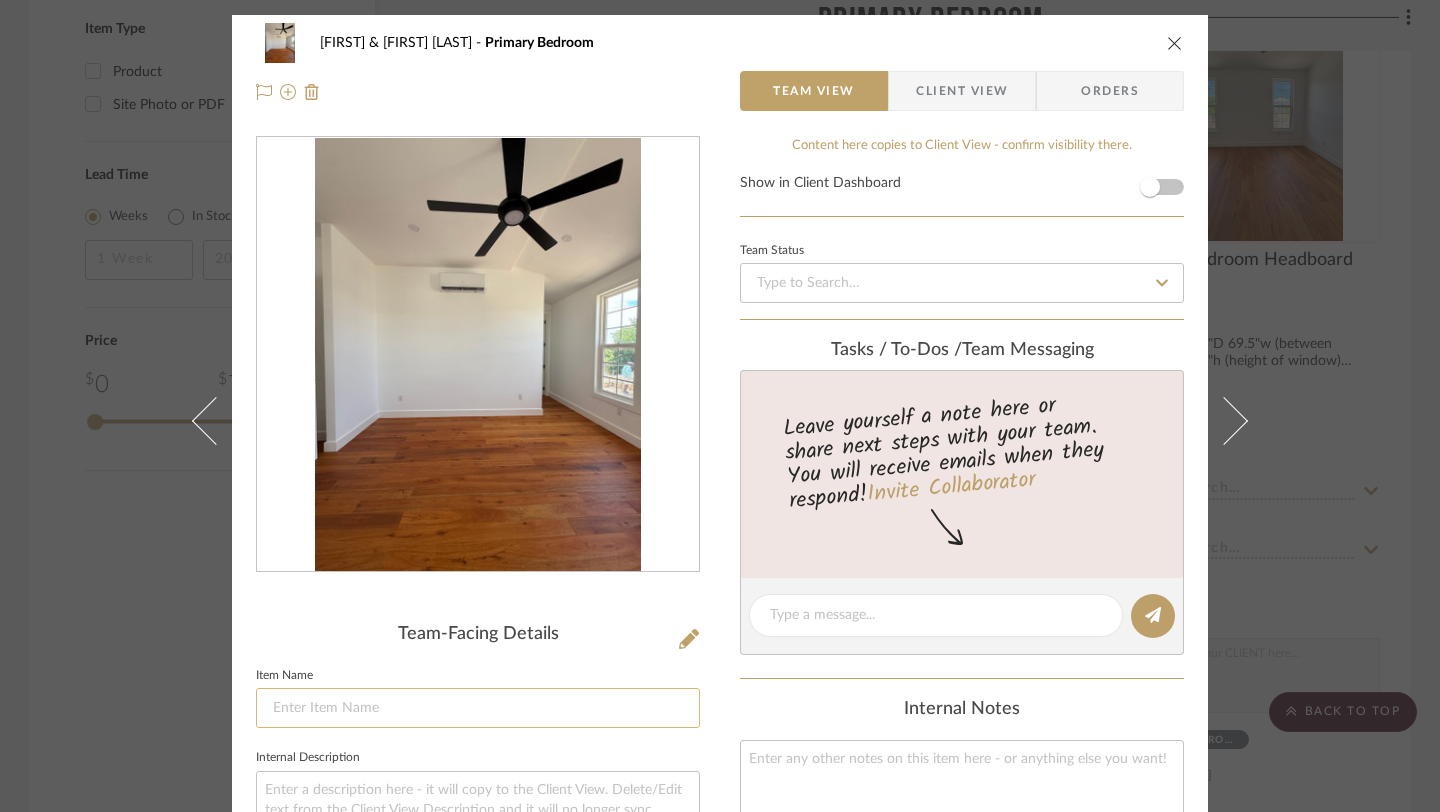 click 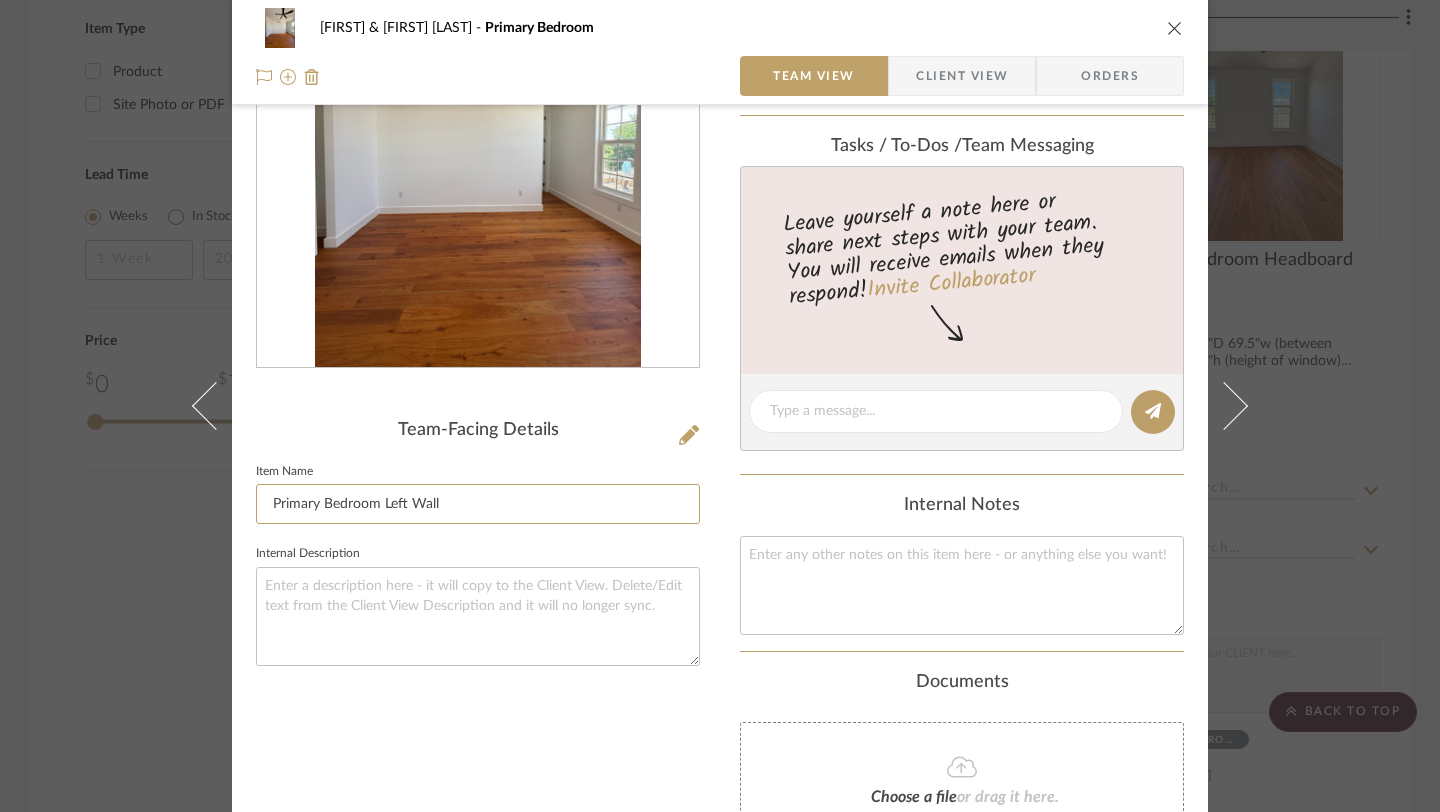 scroll, scrollTop: 231, scrollLeft: 0, axis: vertical 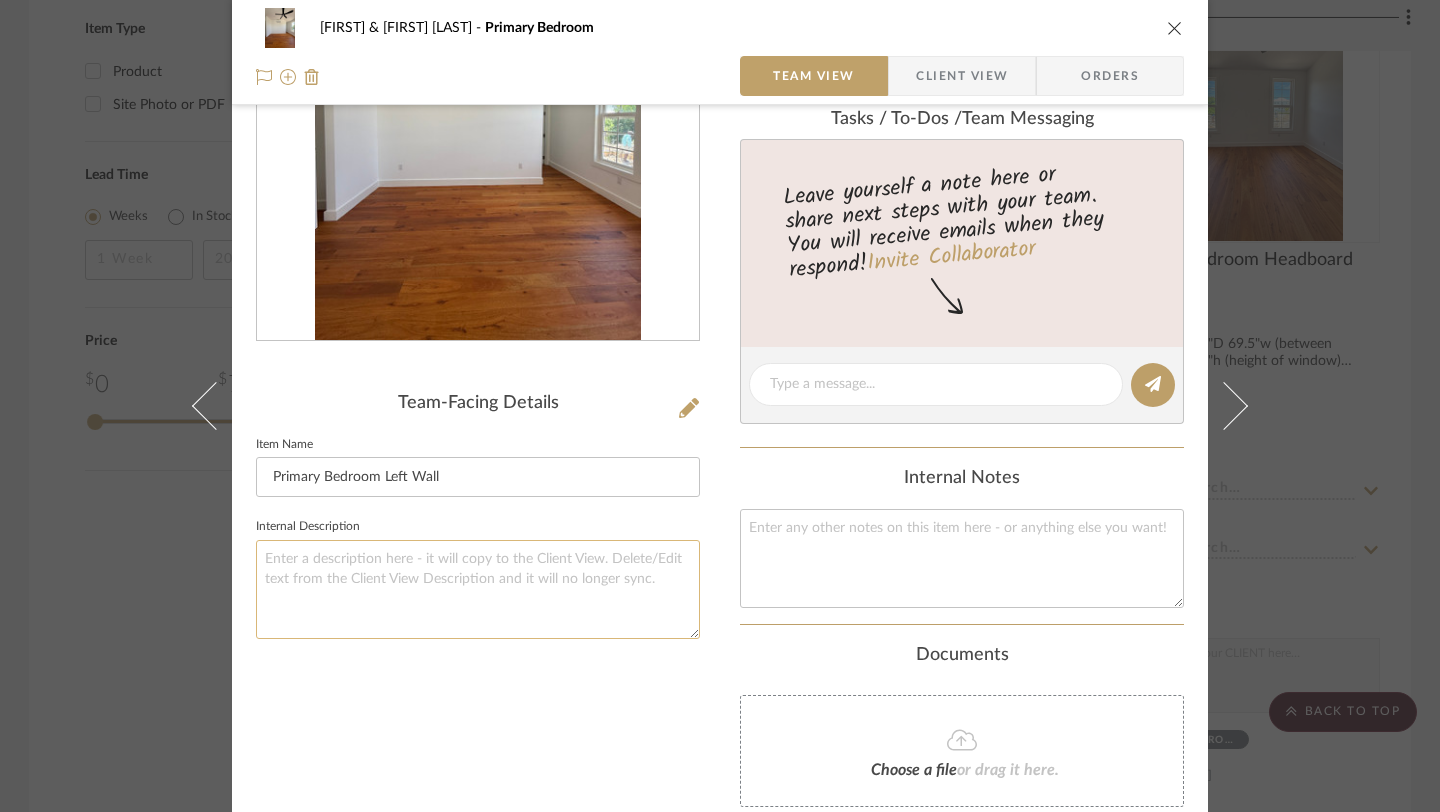 type on "Primary Bedroom Left Wall" 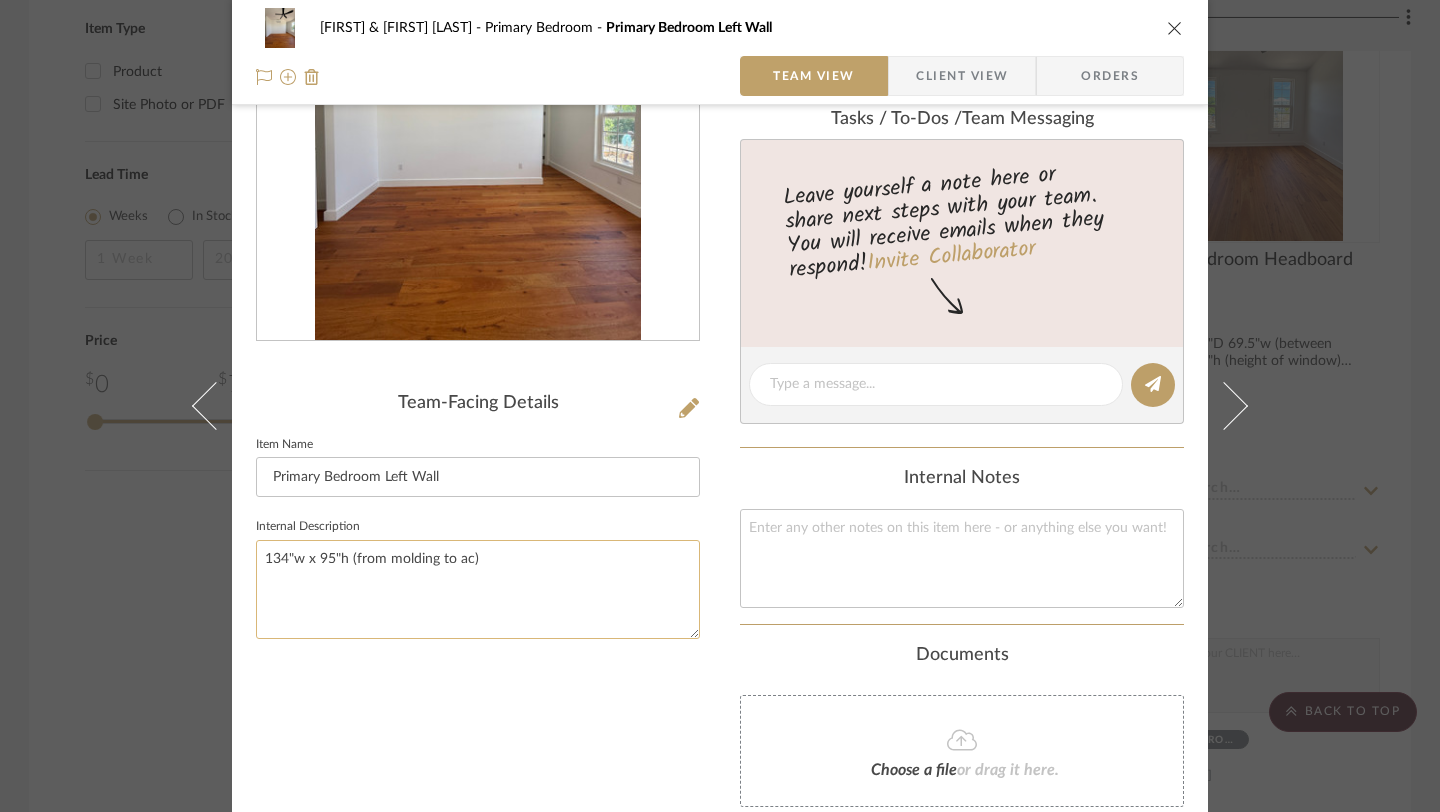 click on "134"w x 95"h (from molding to ac)" 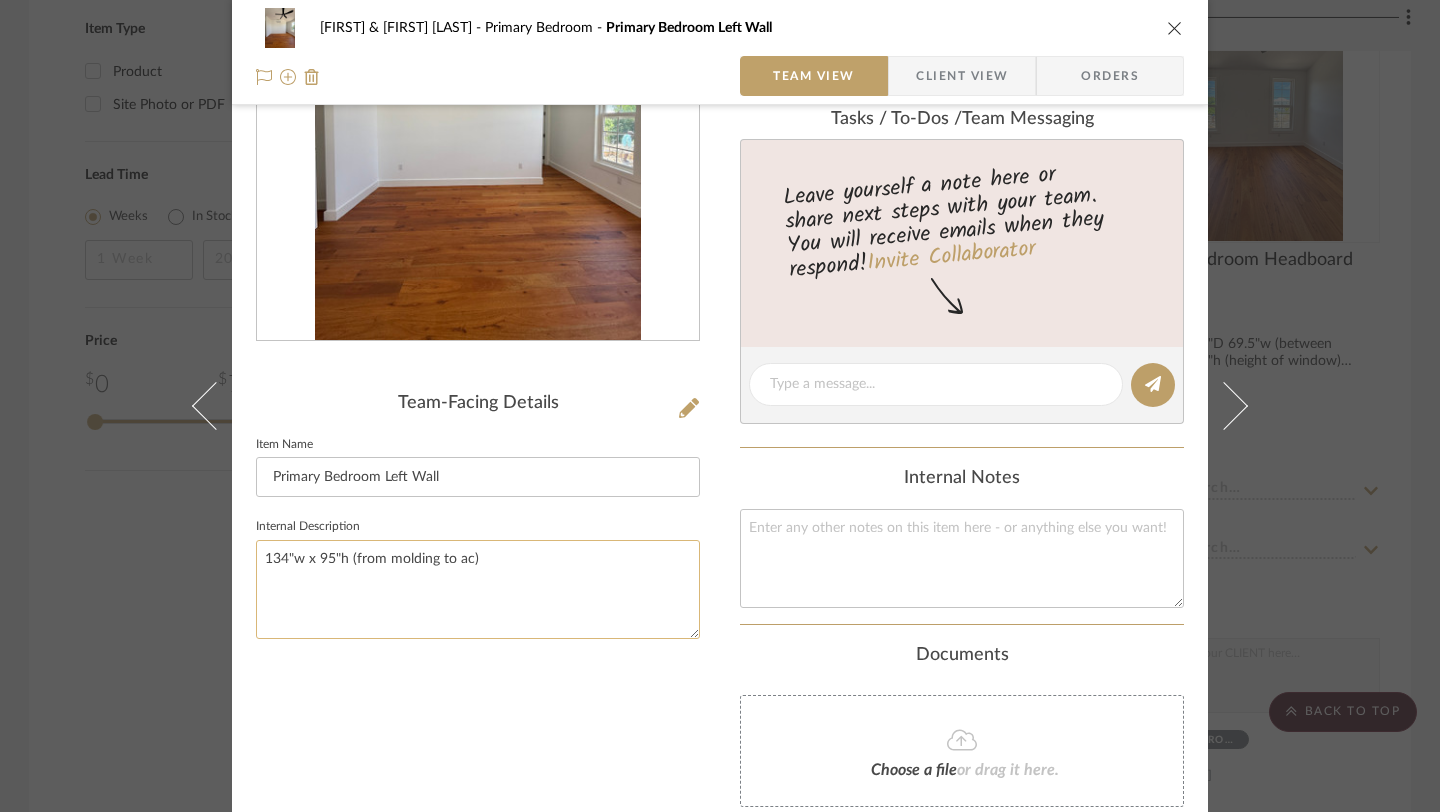click on "134"w x 95"h (from molding to ac)" 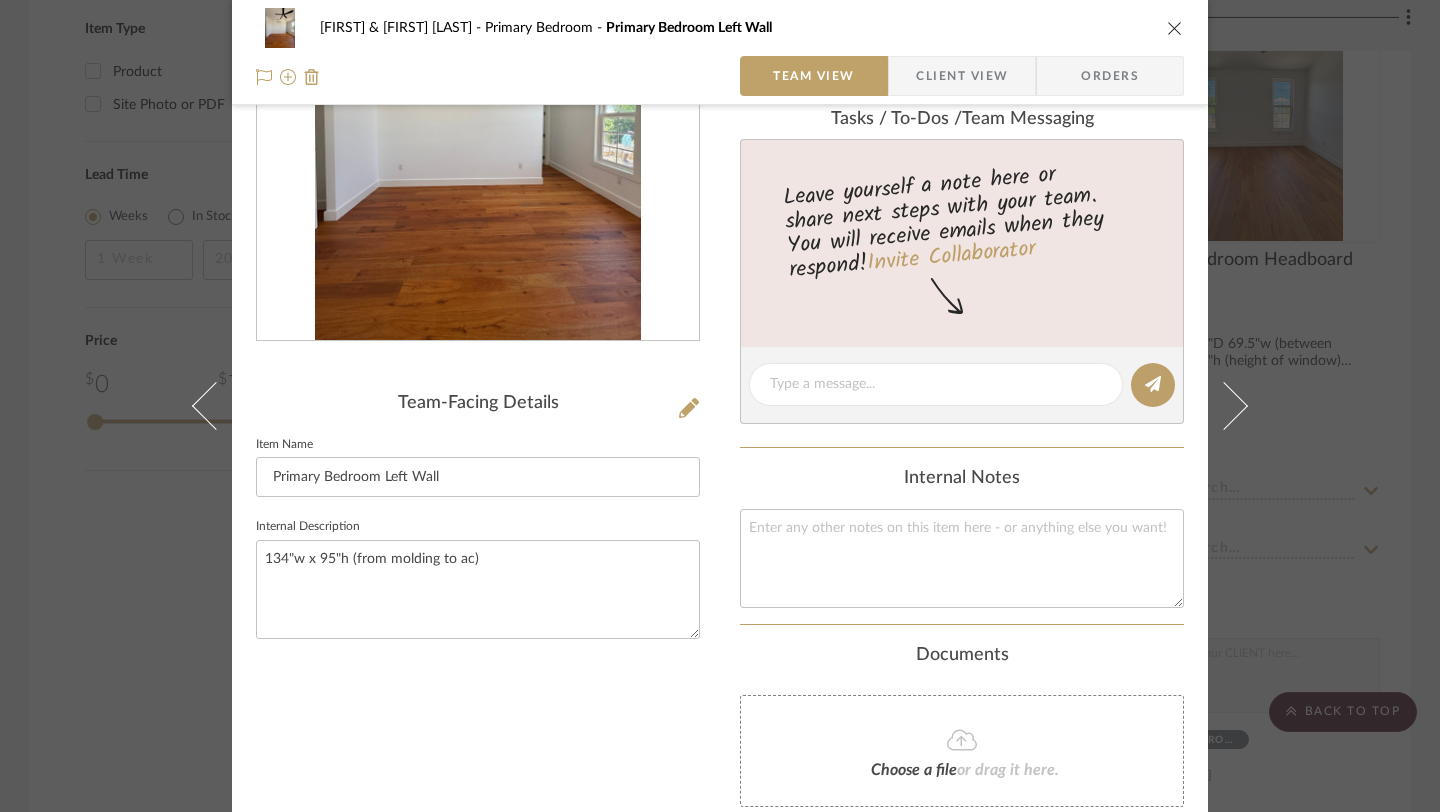click on "Team-Facing Details   Item Name  Primary Bedroom Left Wall  Internal Description  134"w x 95"h (from molding to ac)" at bounding box center [478, 429] 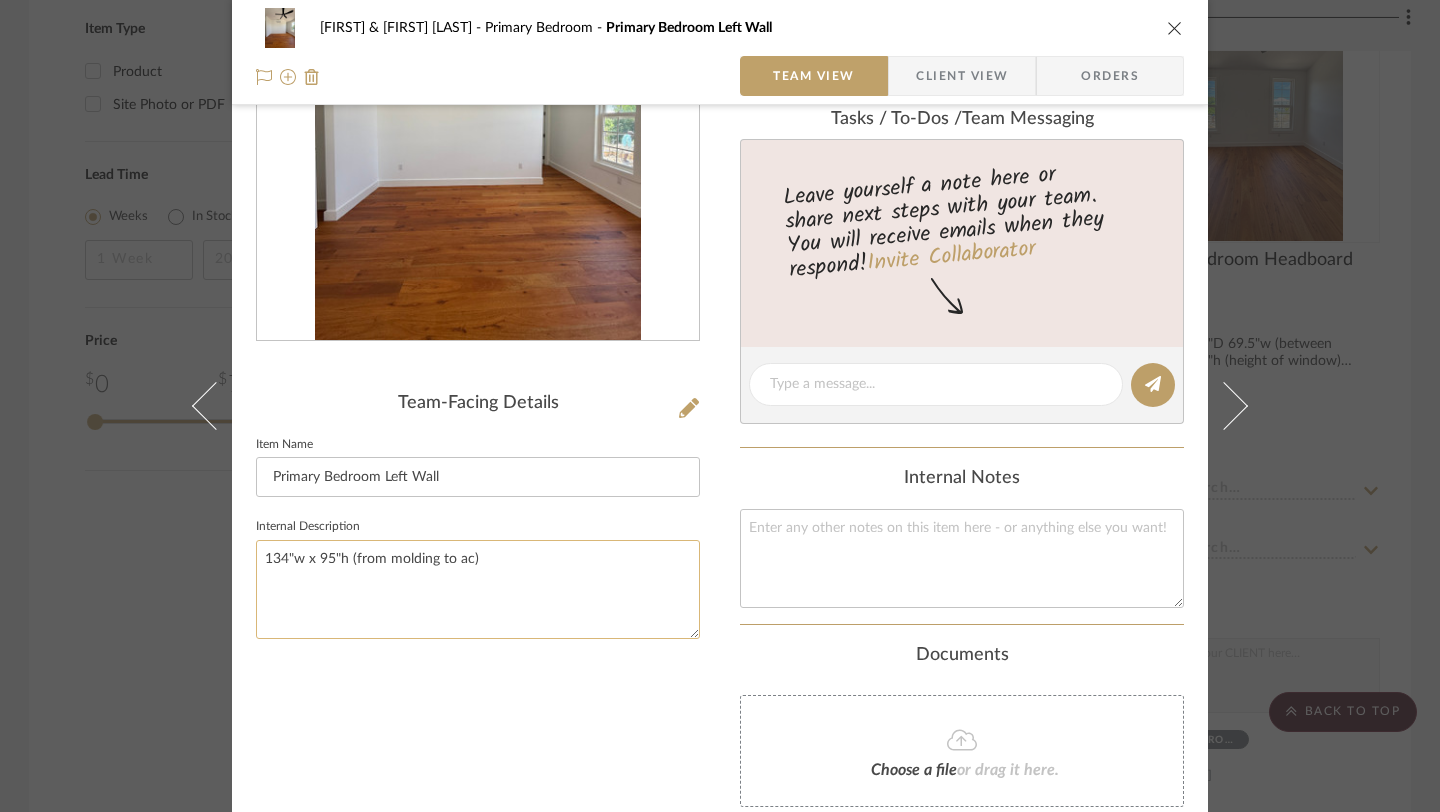 click on "134"w x 95"h (from molding to ac)" 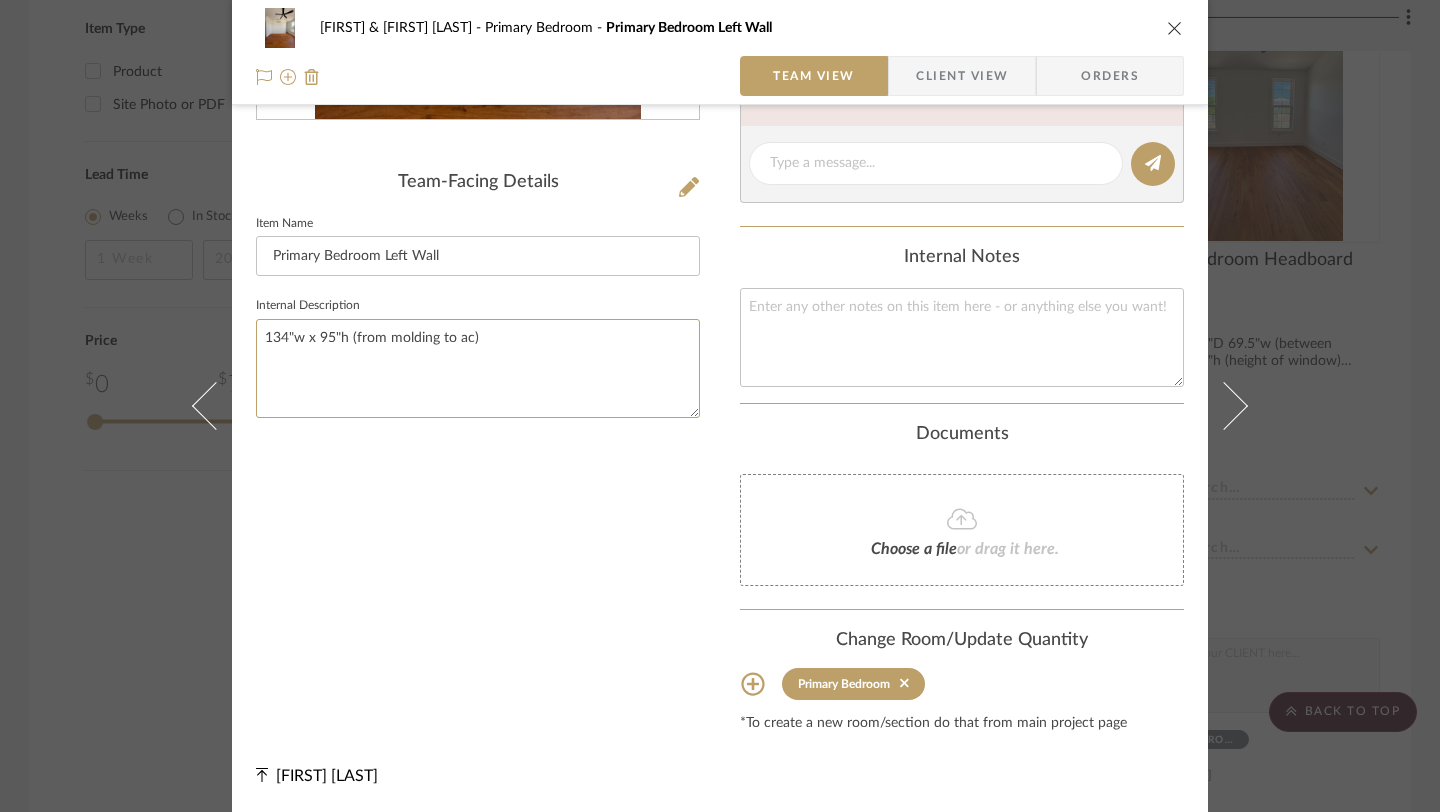 scroll, scrollTop: 0, scrollLeft: 0, axis: both 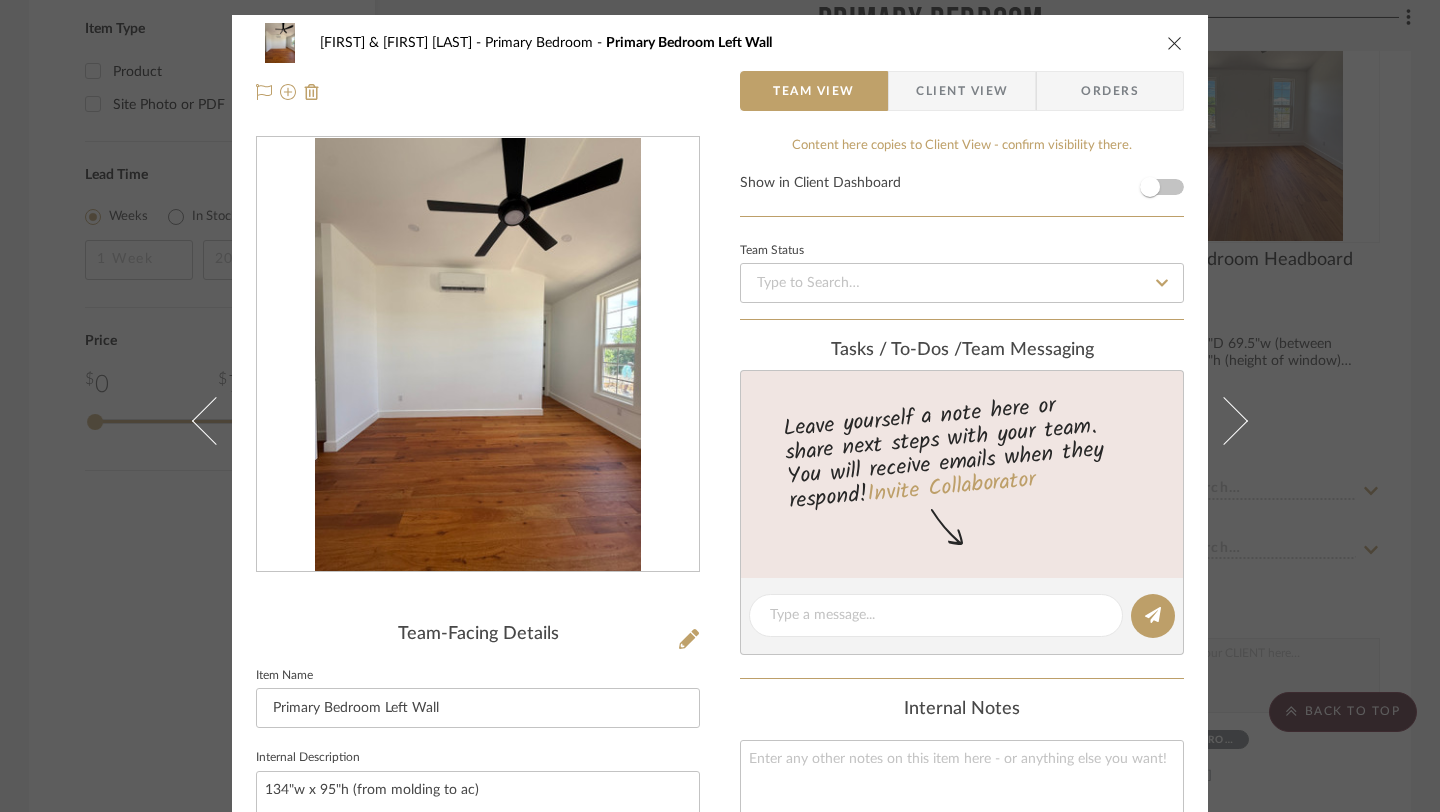 type on "134"w x 95"h (from molding to ac)" 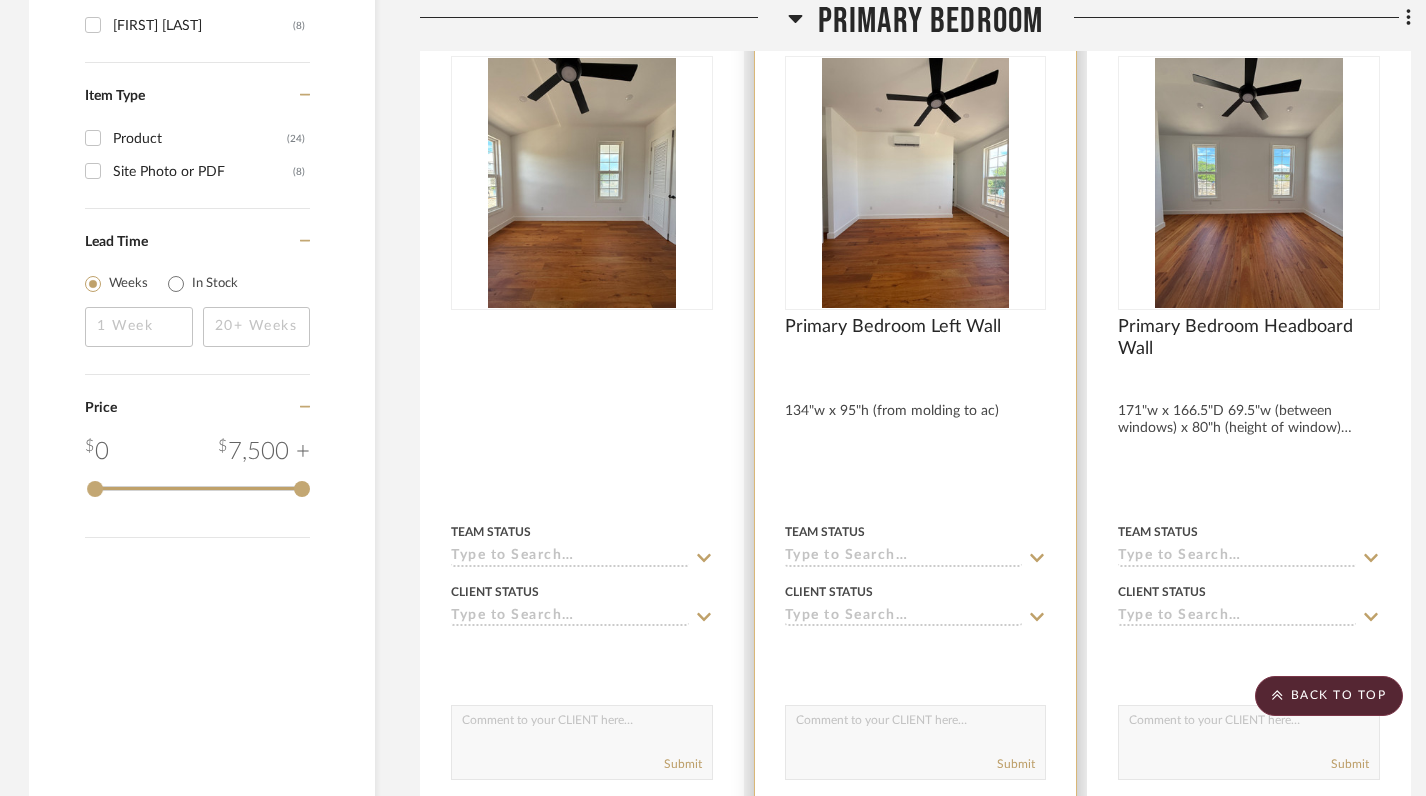 scroll, scrollTop: 2016, scrollLeft: 1, axis: both 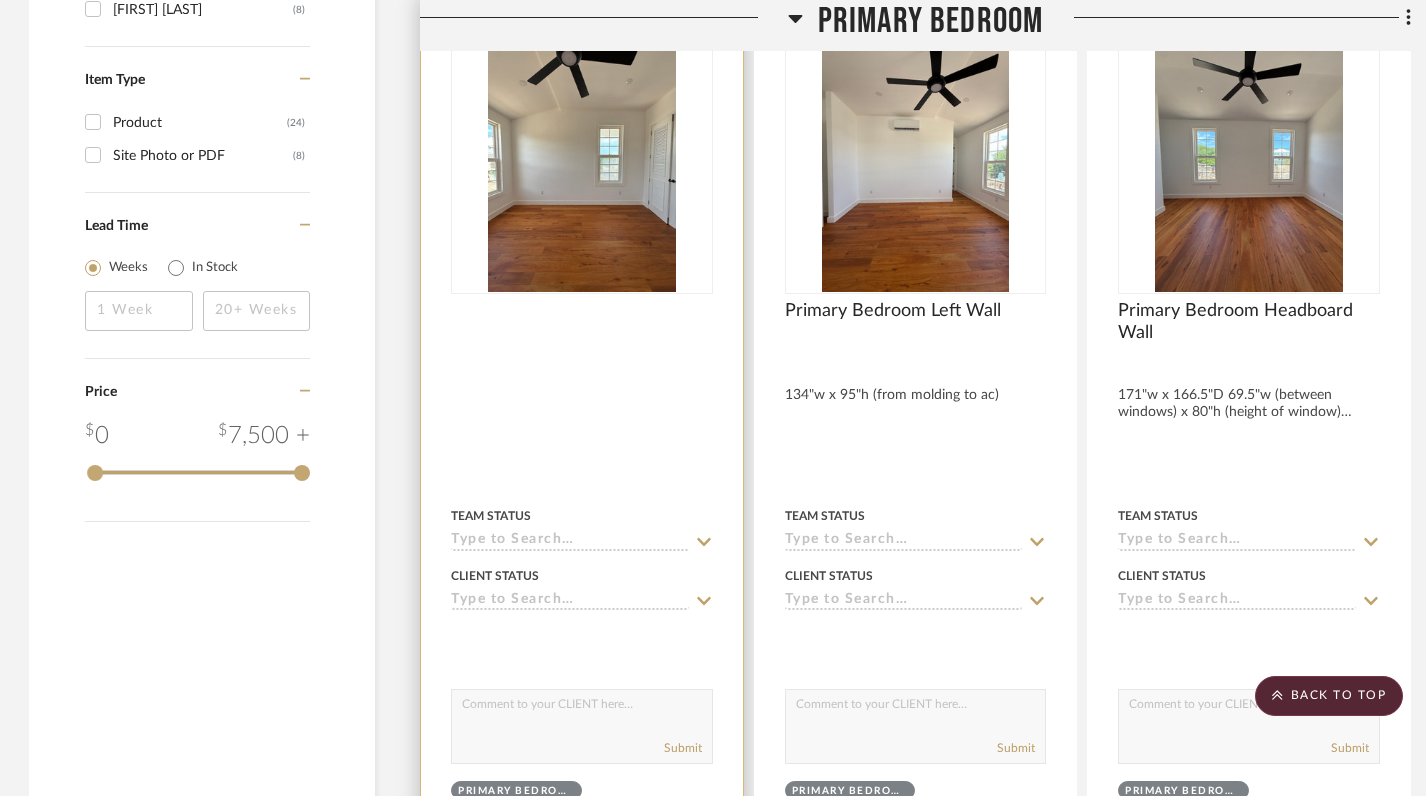 click at bounding box center (582, 431) 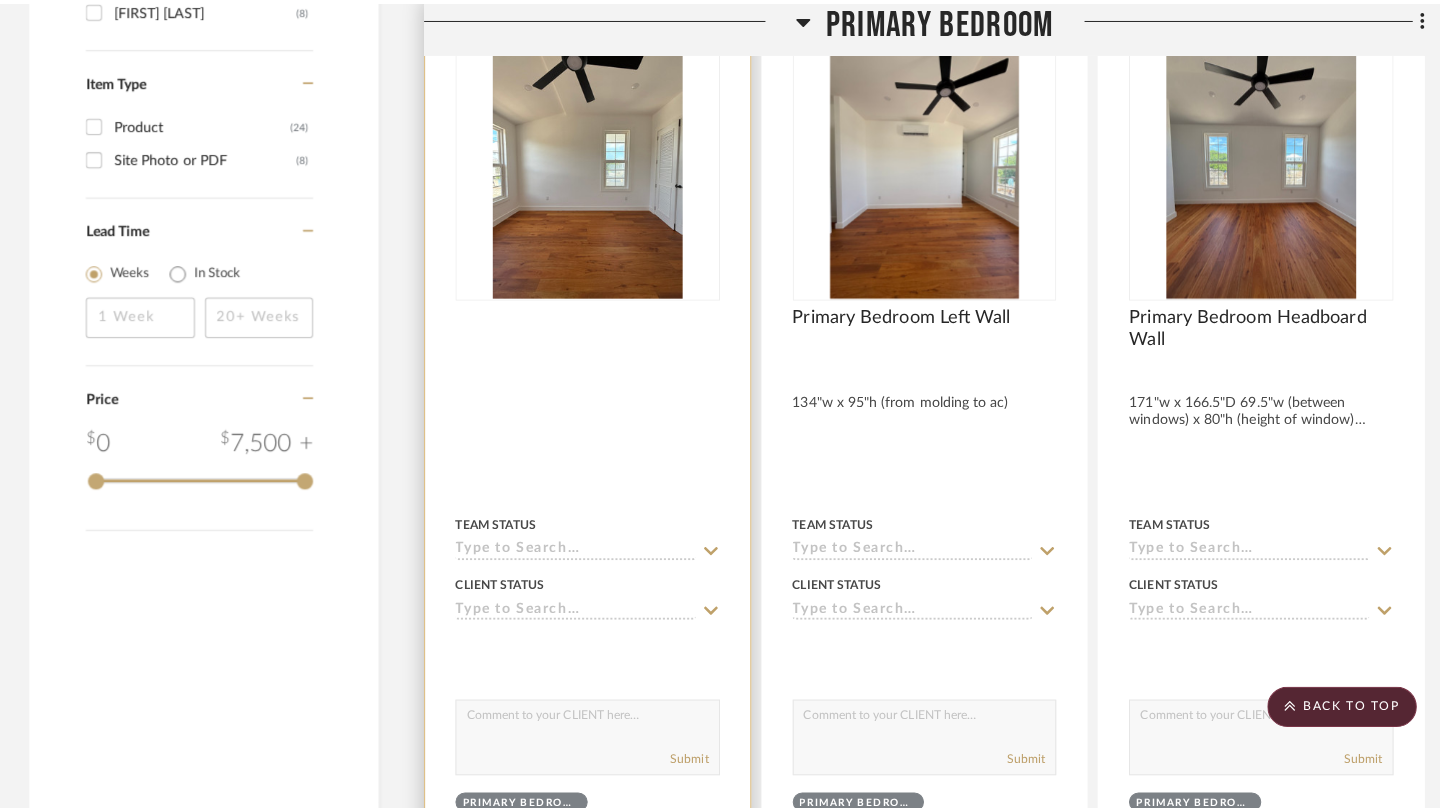 scroll, scrollTop: 0, scrollLeft: 0, axis: both 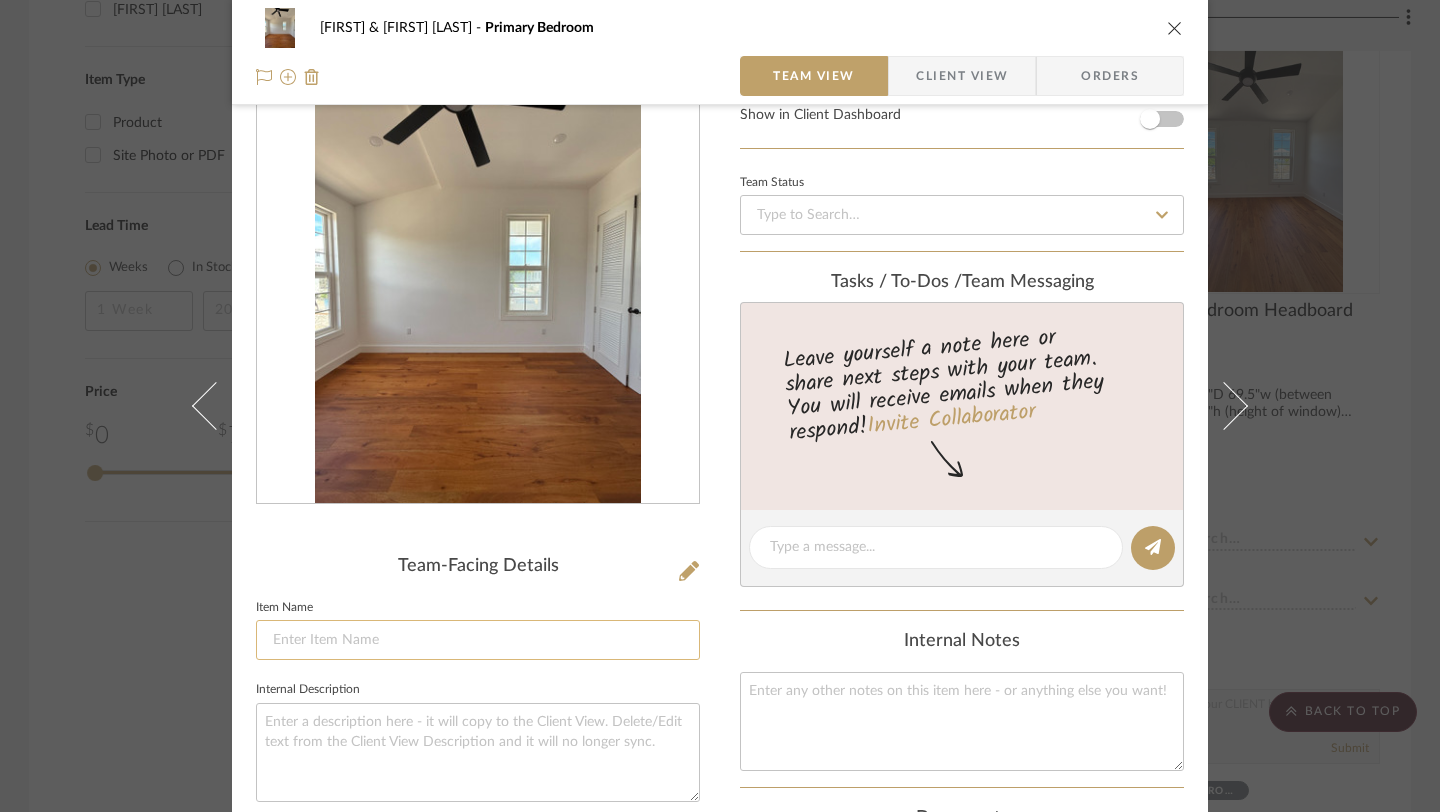 click 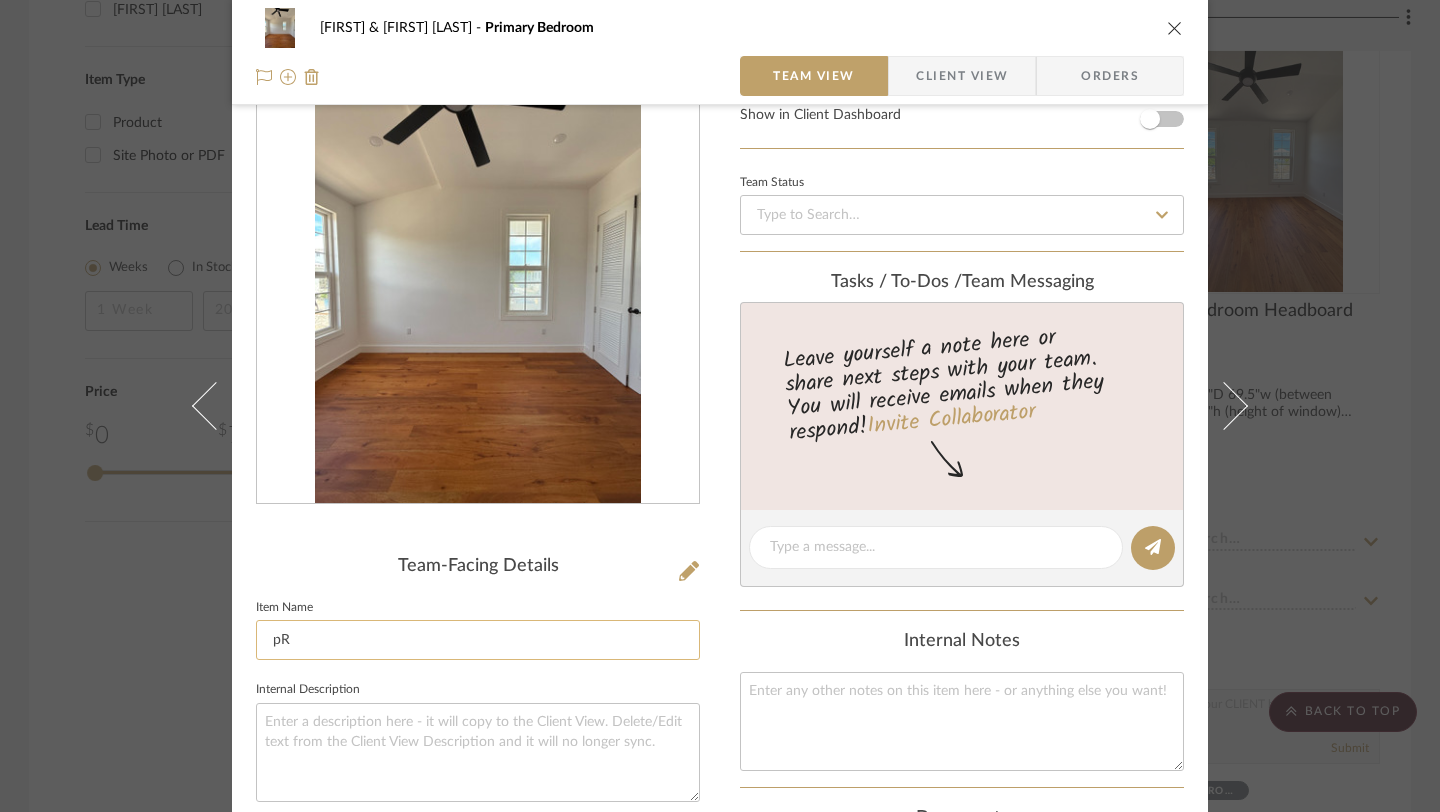 type on "p" 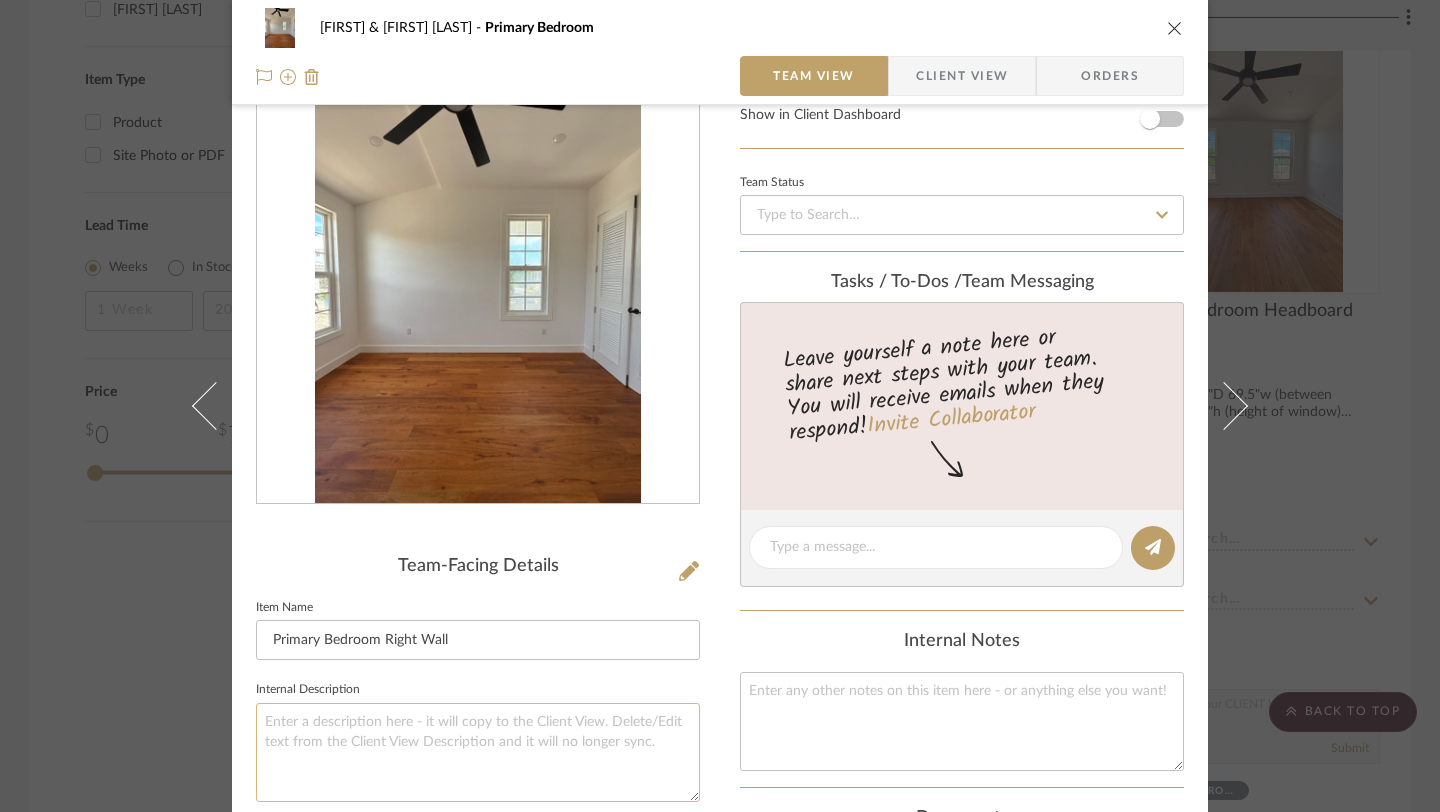 type on "Primary Bedroom Right Wall" 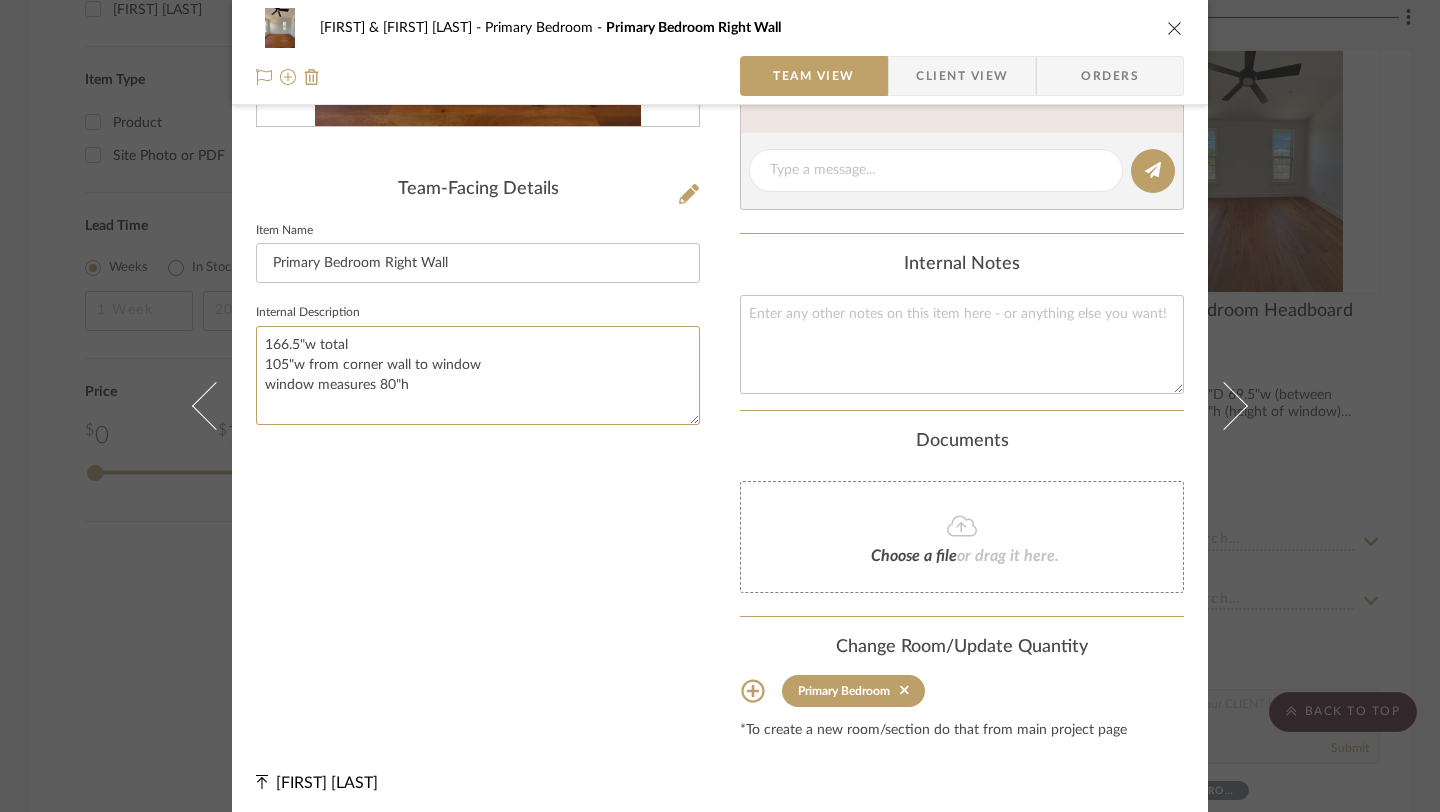scroll, scrollTop: 448, scrollLeft: 0, axis: vertical 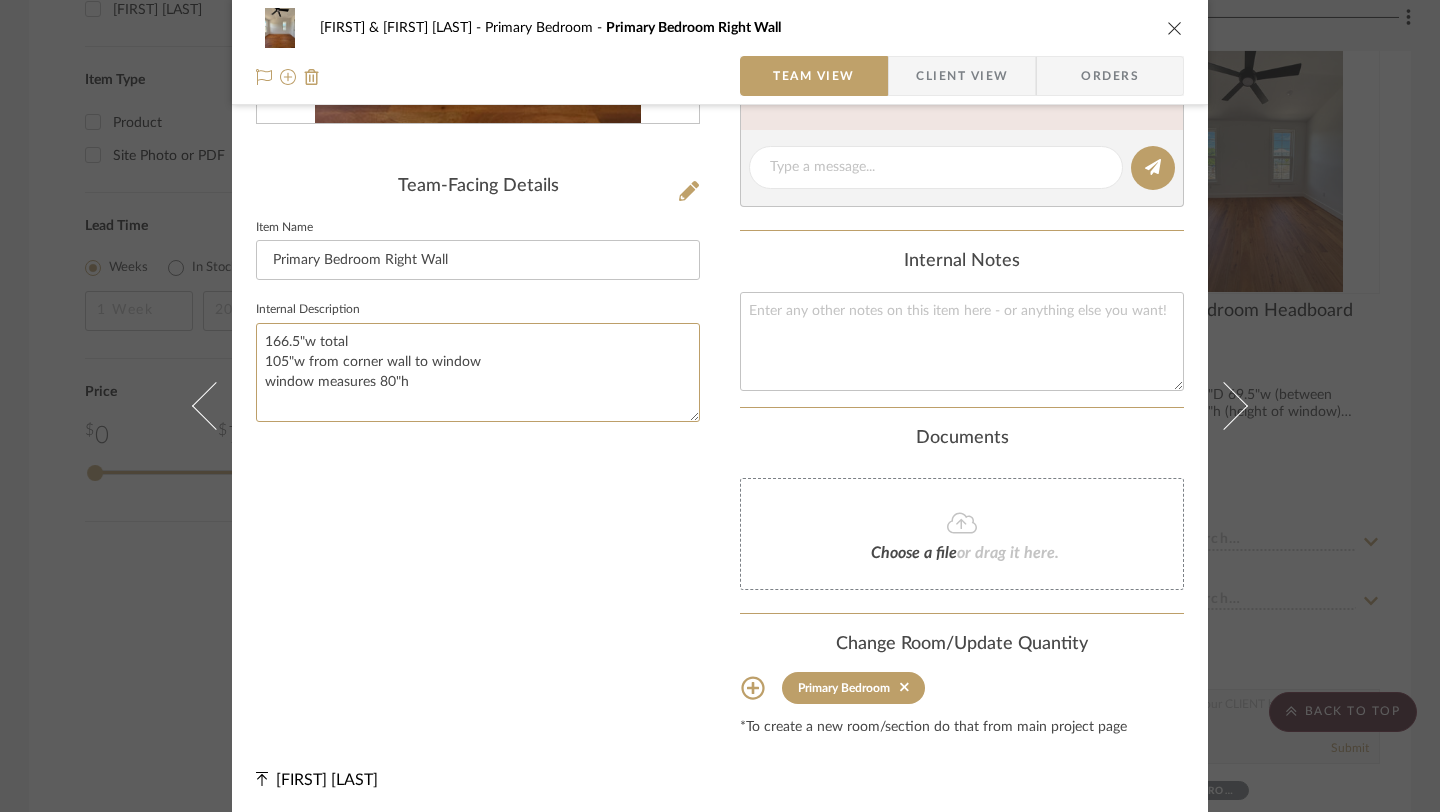 type on "166.5"w total
105"w from corner wall to window
window measures 80"h" 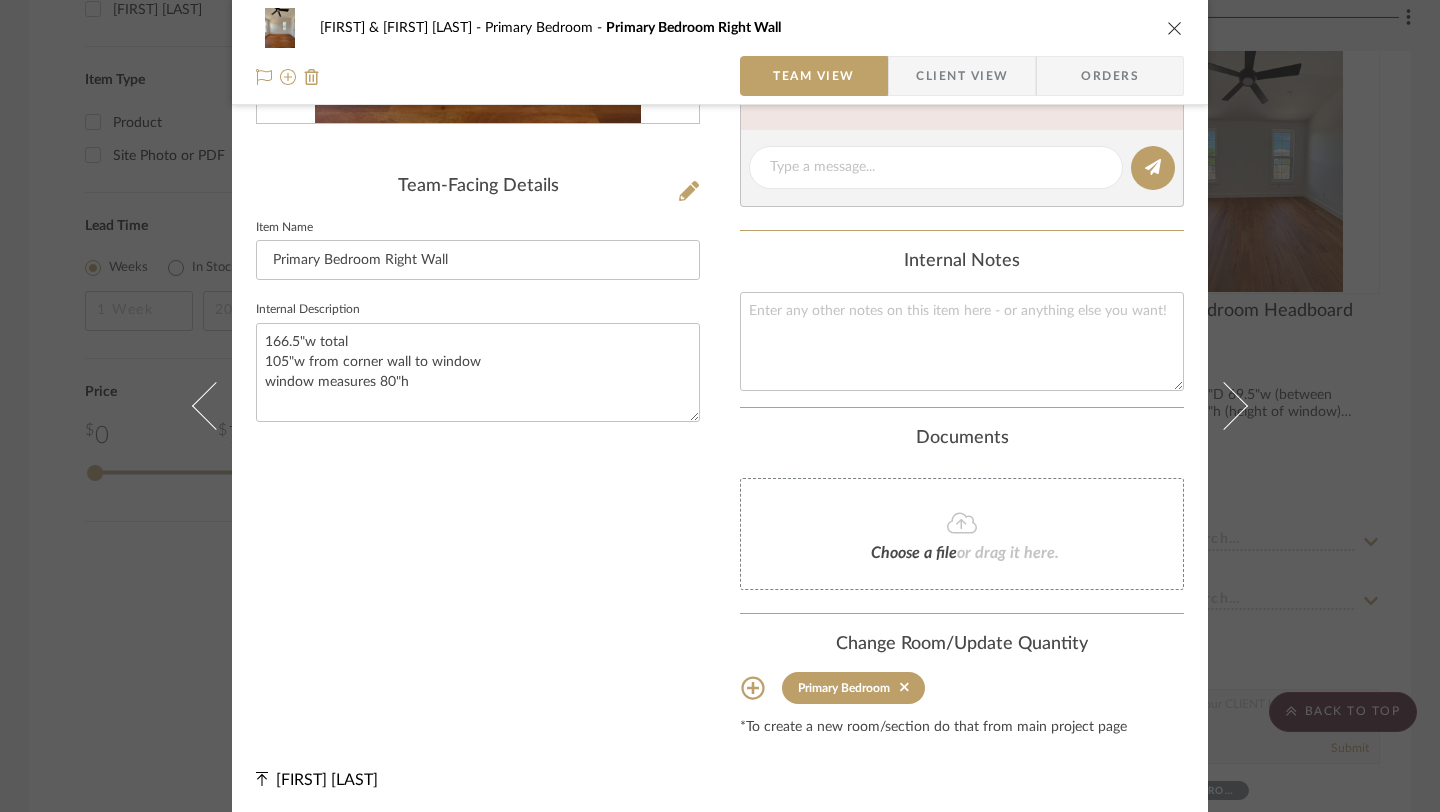 click on "Team-Facing Details   Item Name  Primary Bedroom Right Wall  Internal Description  166.5"w total
105"w from corner wall to window
window measures 80"h" at bounding box center [478, 212] 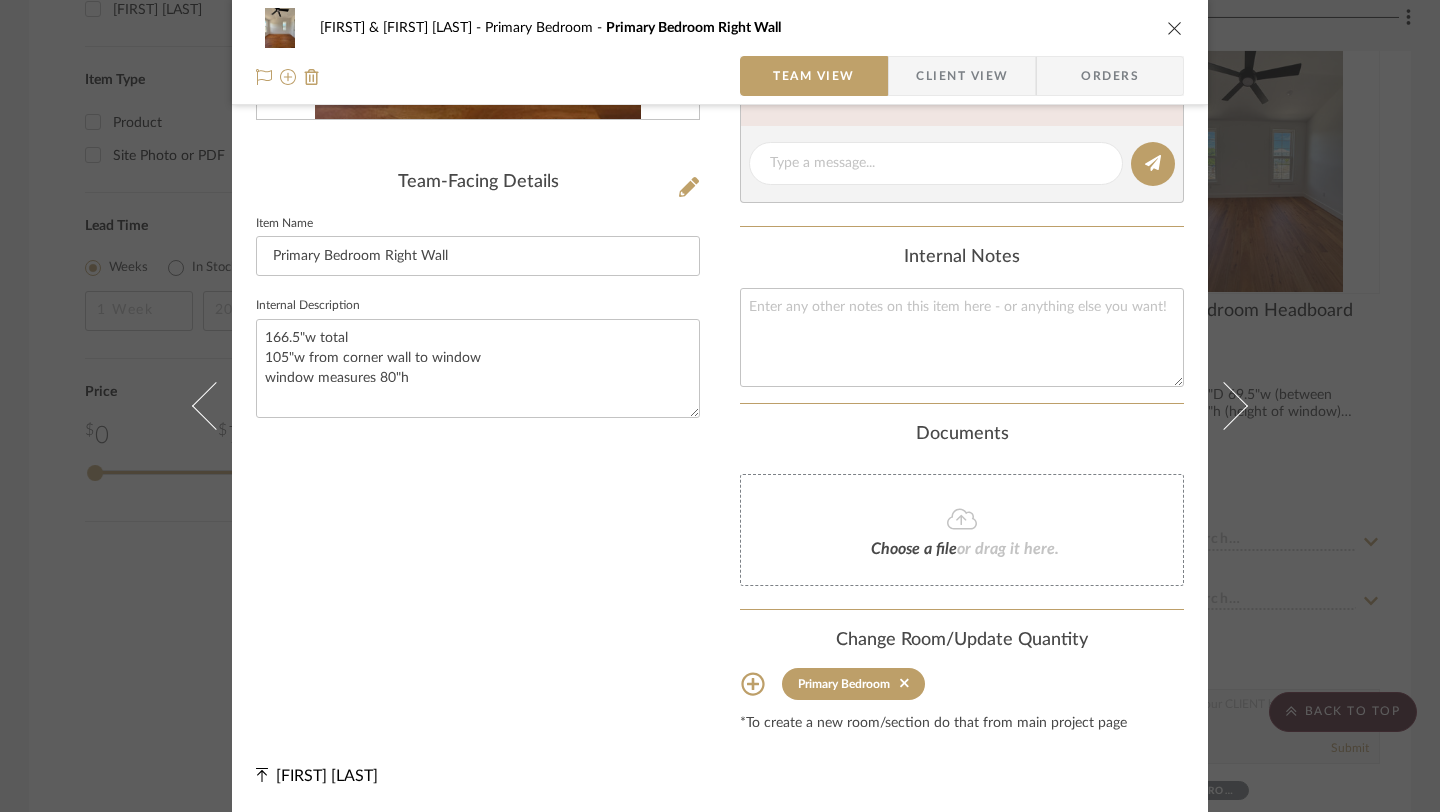 scroll, scrollTop: 0, scrollLeft: 0, axis: both 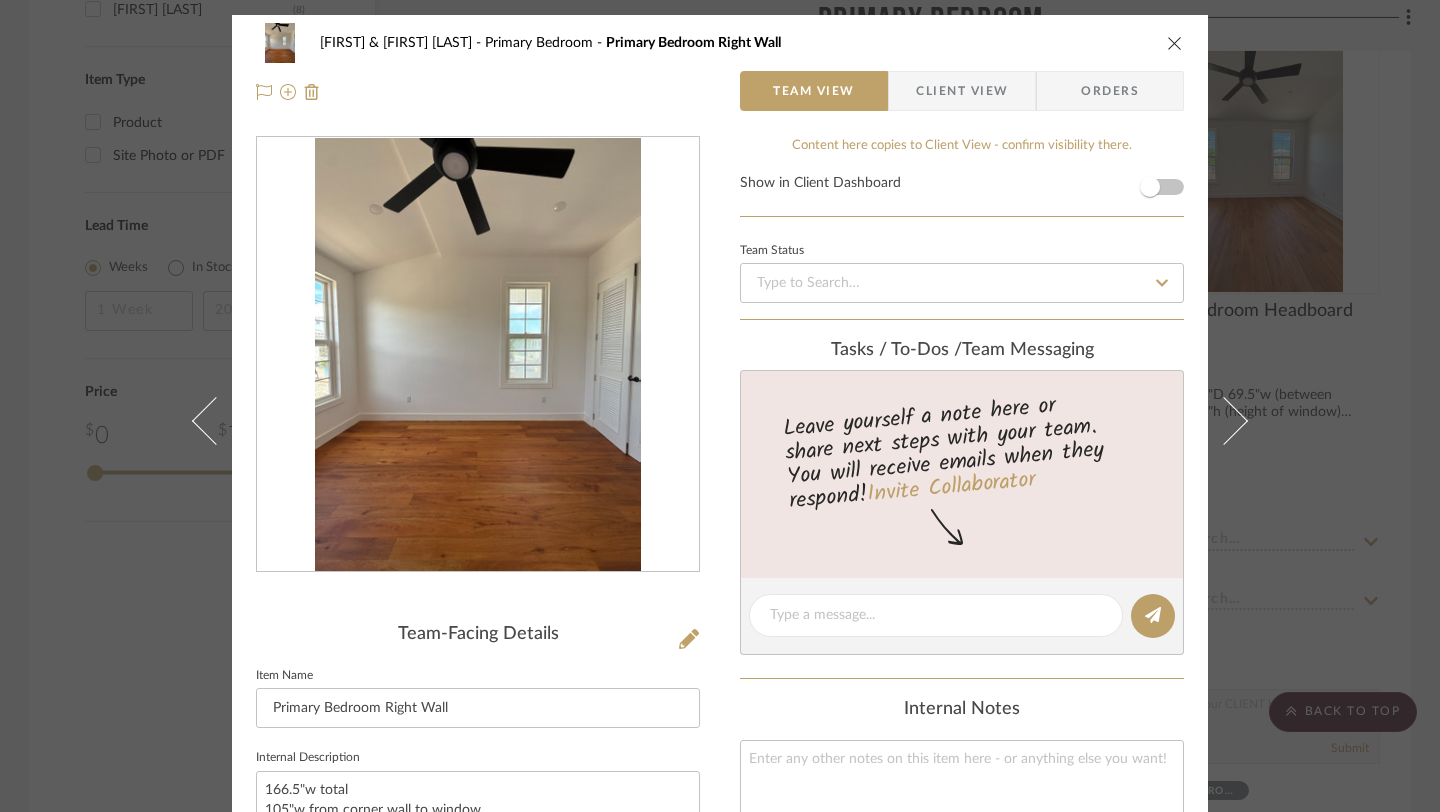 click at bounding box center (1175, 43) 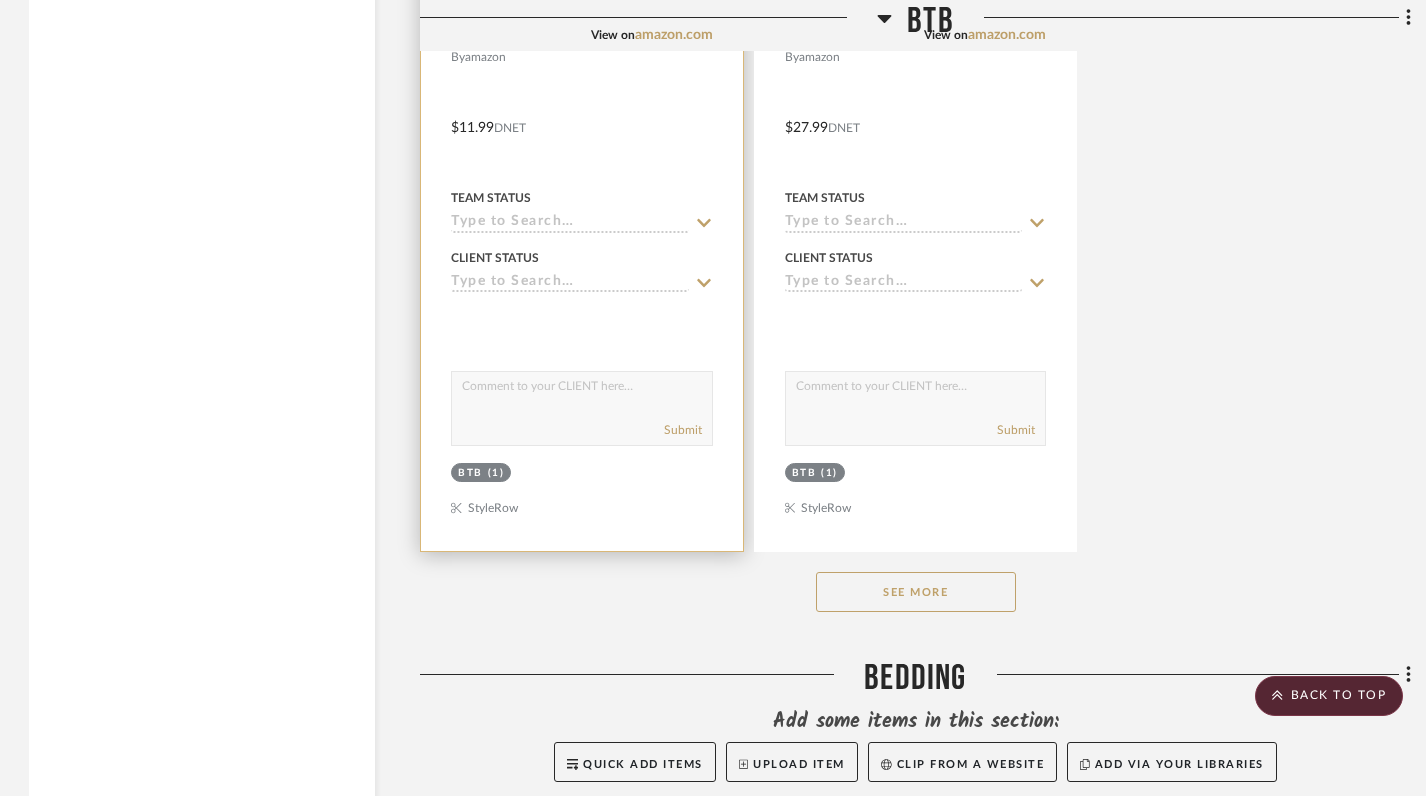 scroll, scrollTop: 11908, scrollLeft: 1, axis: both 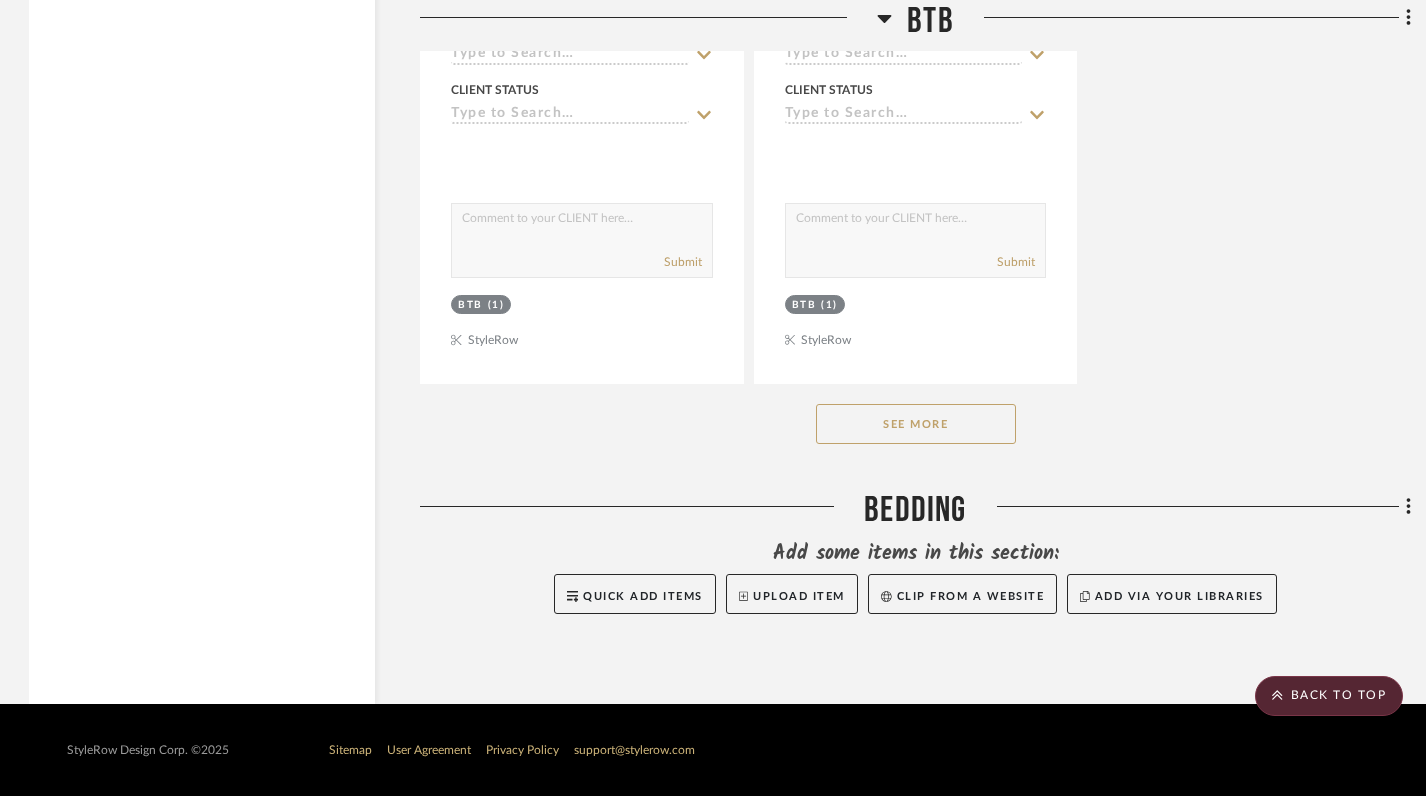 click on "See More" 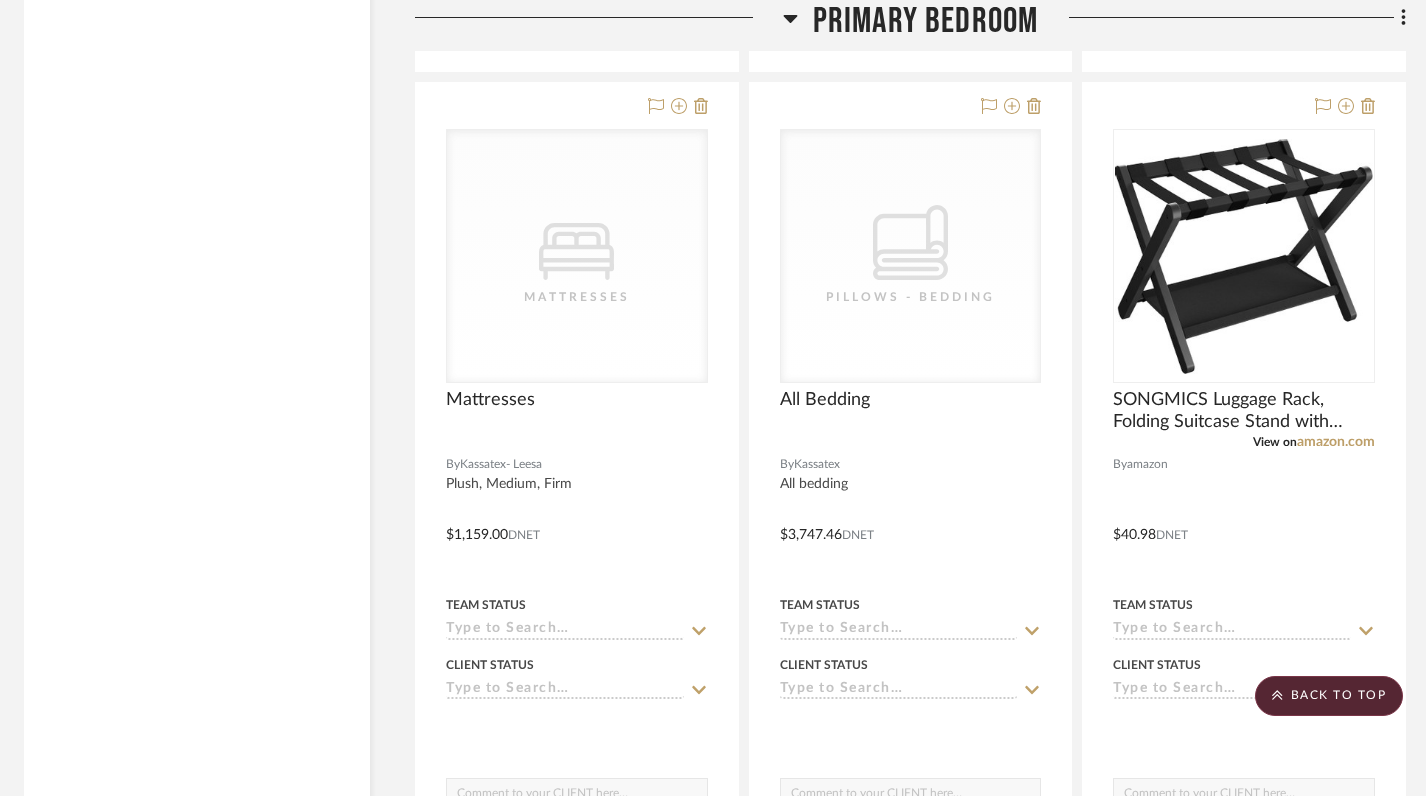scroll, scrollTop: 2812, scrollLeft: 6, axis: both 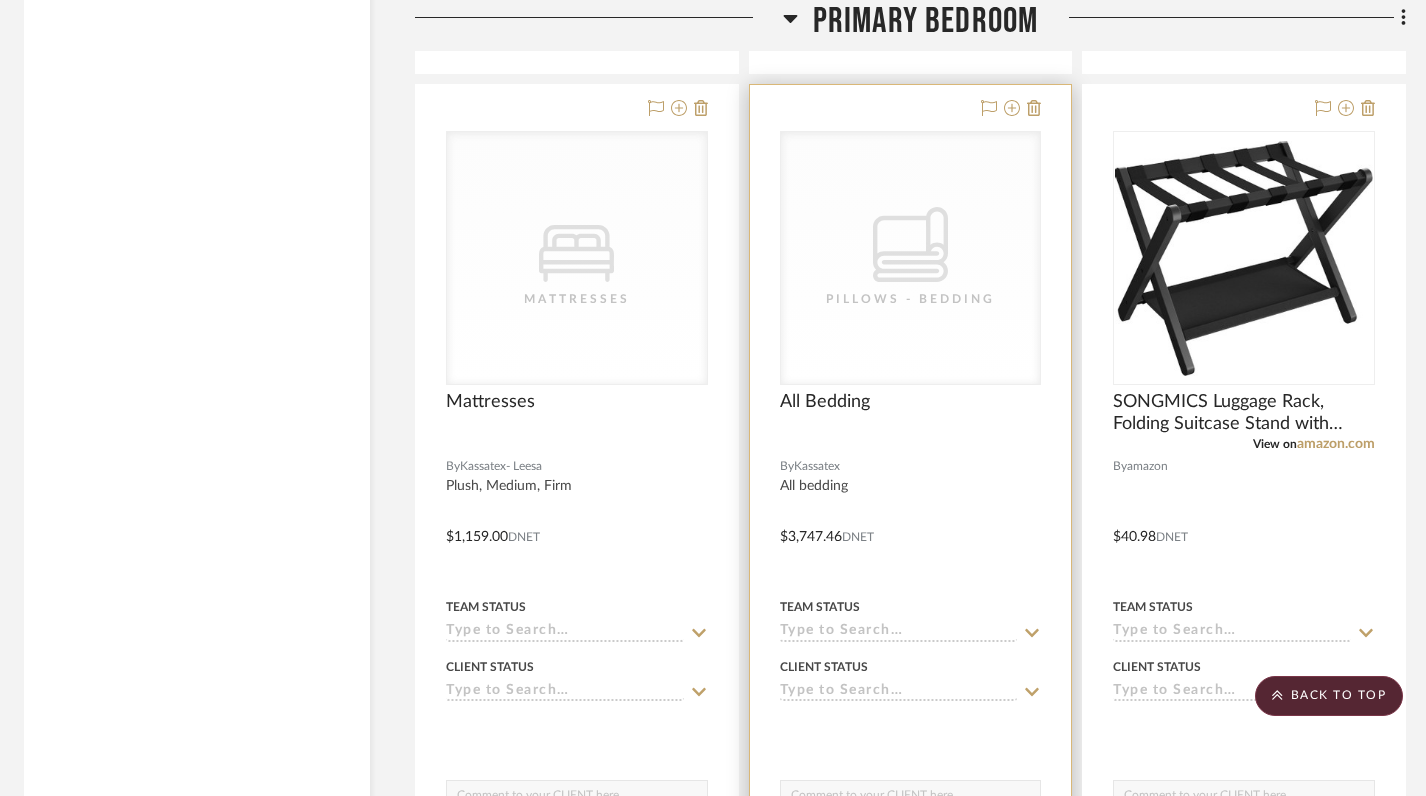 click at bounding box center (911, 522) 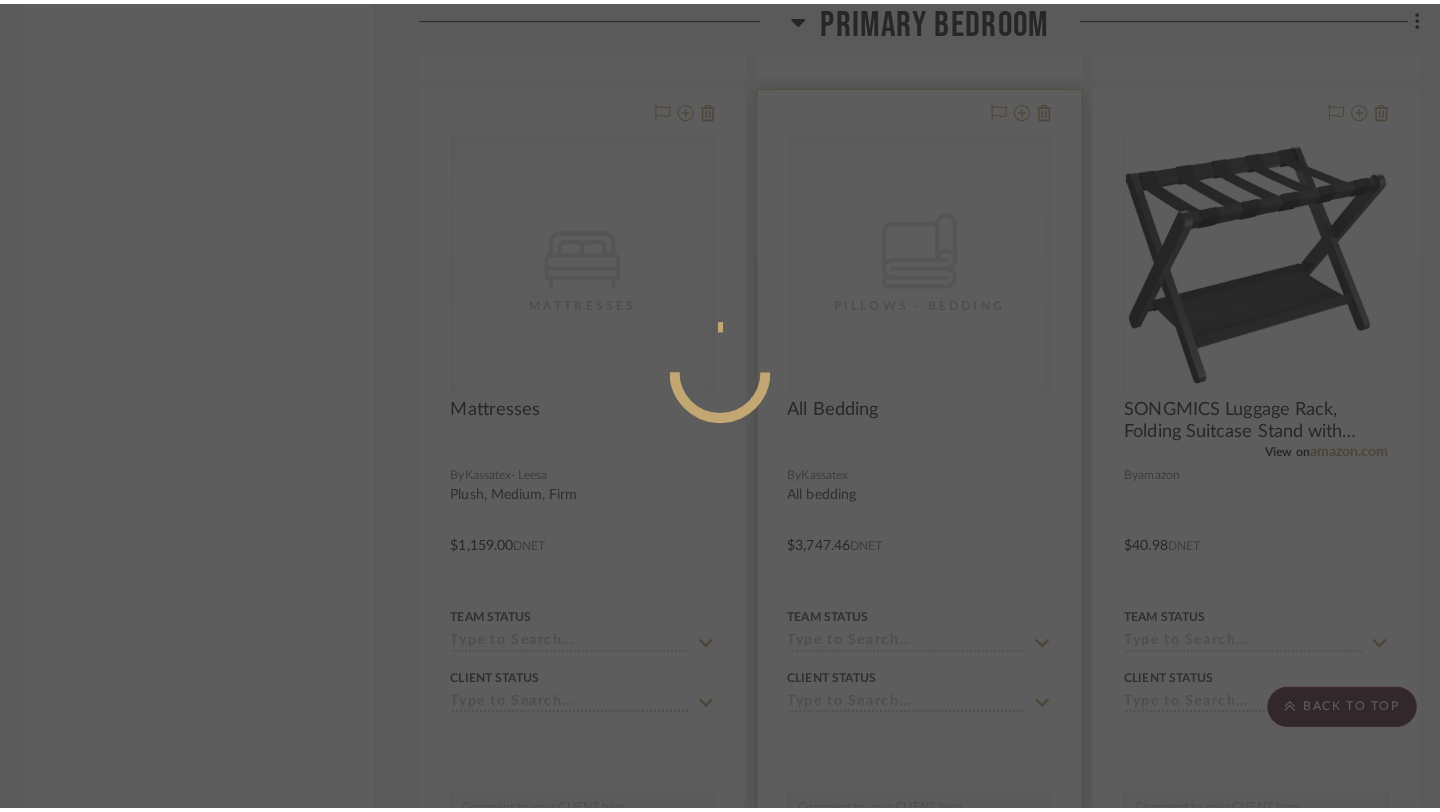 scroll, scrollTop: 0, scrollLeft: 0, axis: both 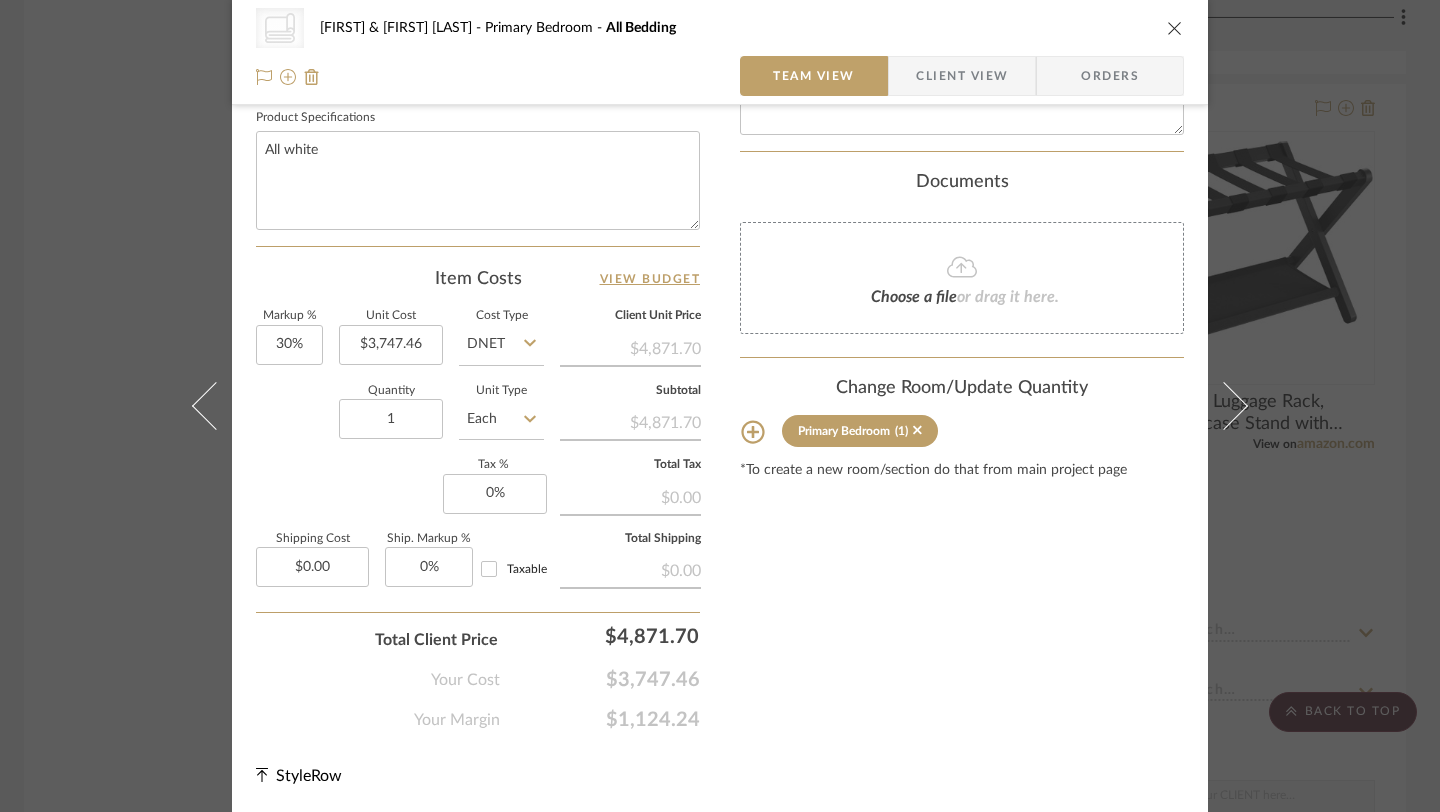 click 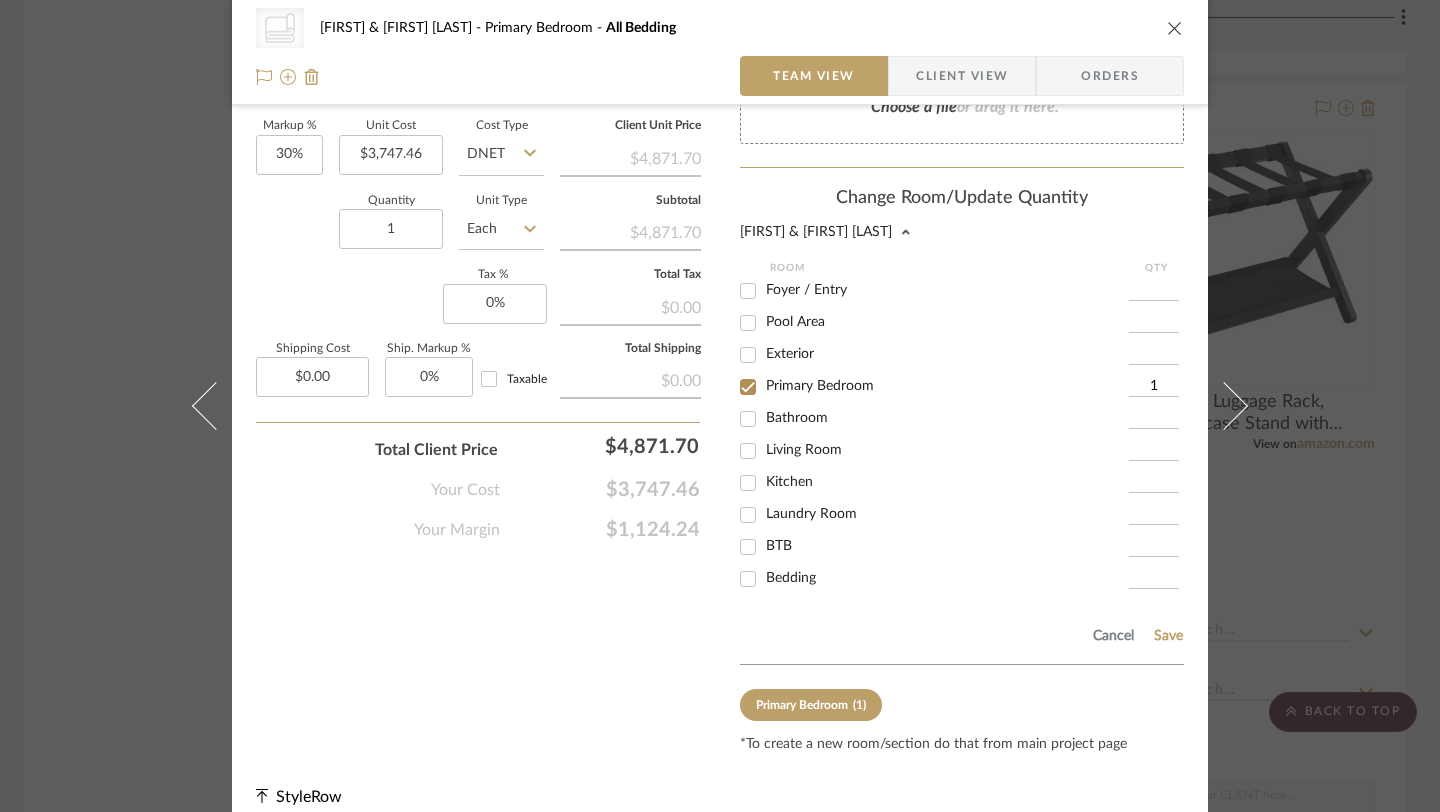 scroll, scrollTop: 1146, scrollLeft: 0, axis: vertical 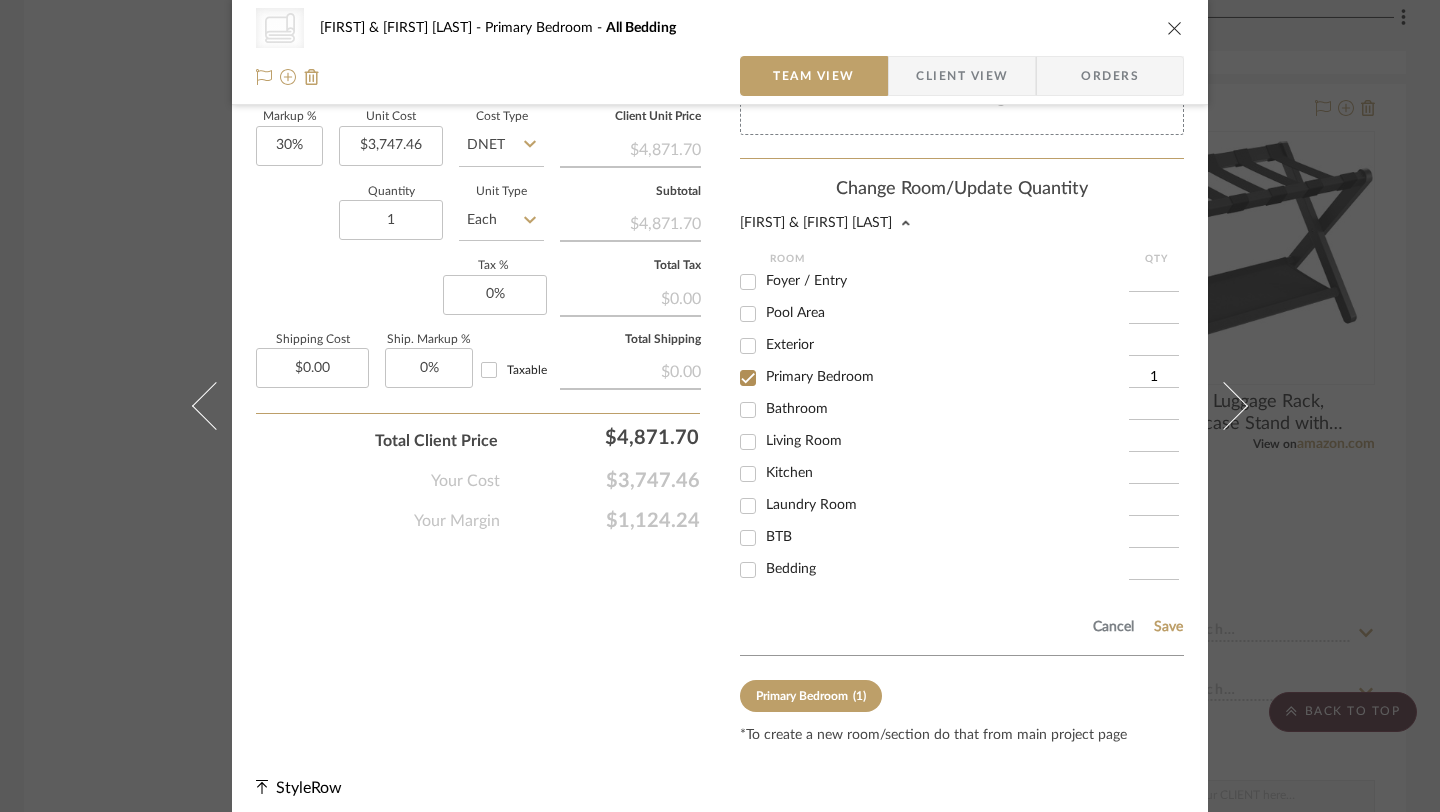 click on "Bedding" at bounding box center [748, 570] 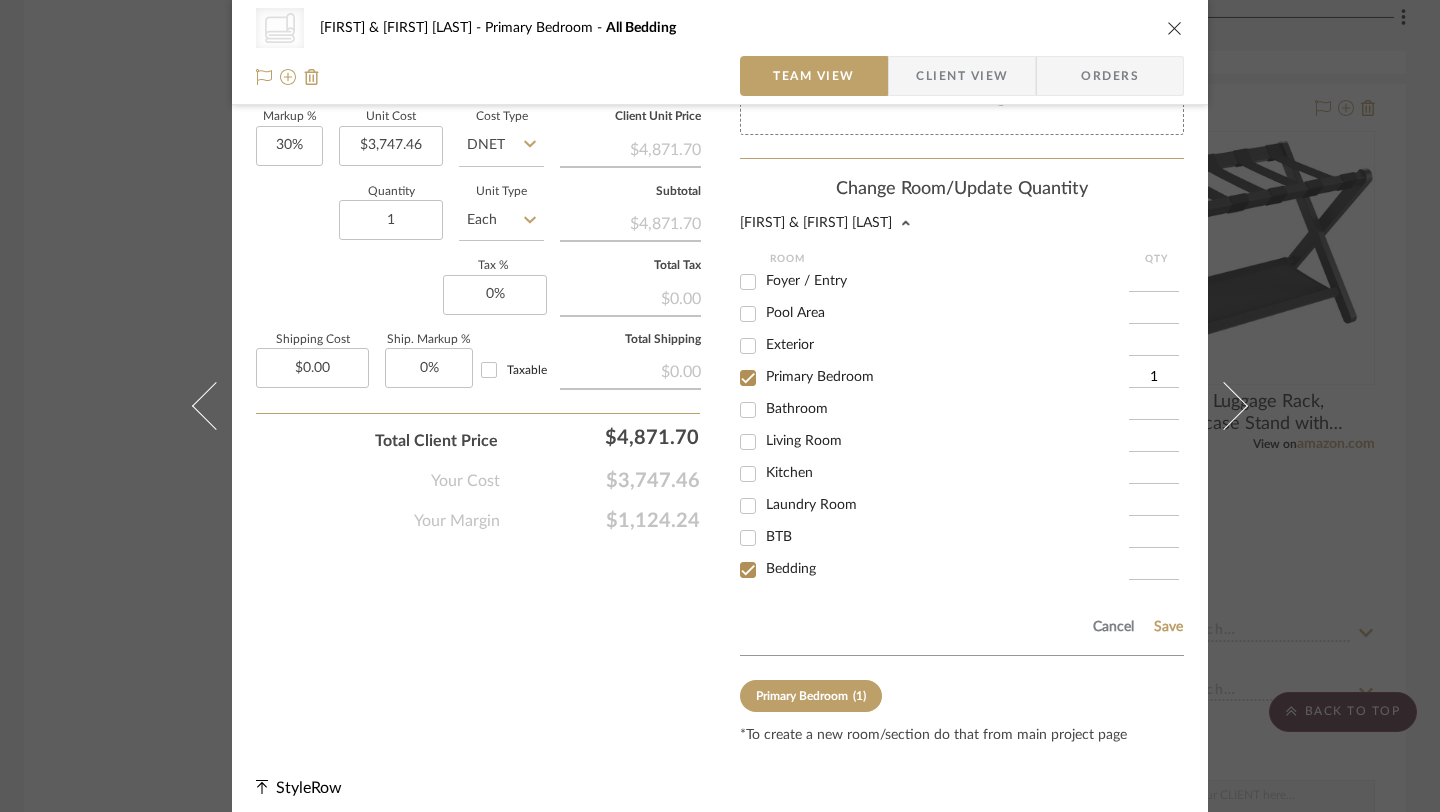 checkbox on "true" 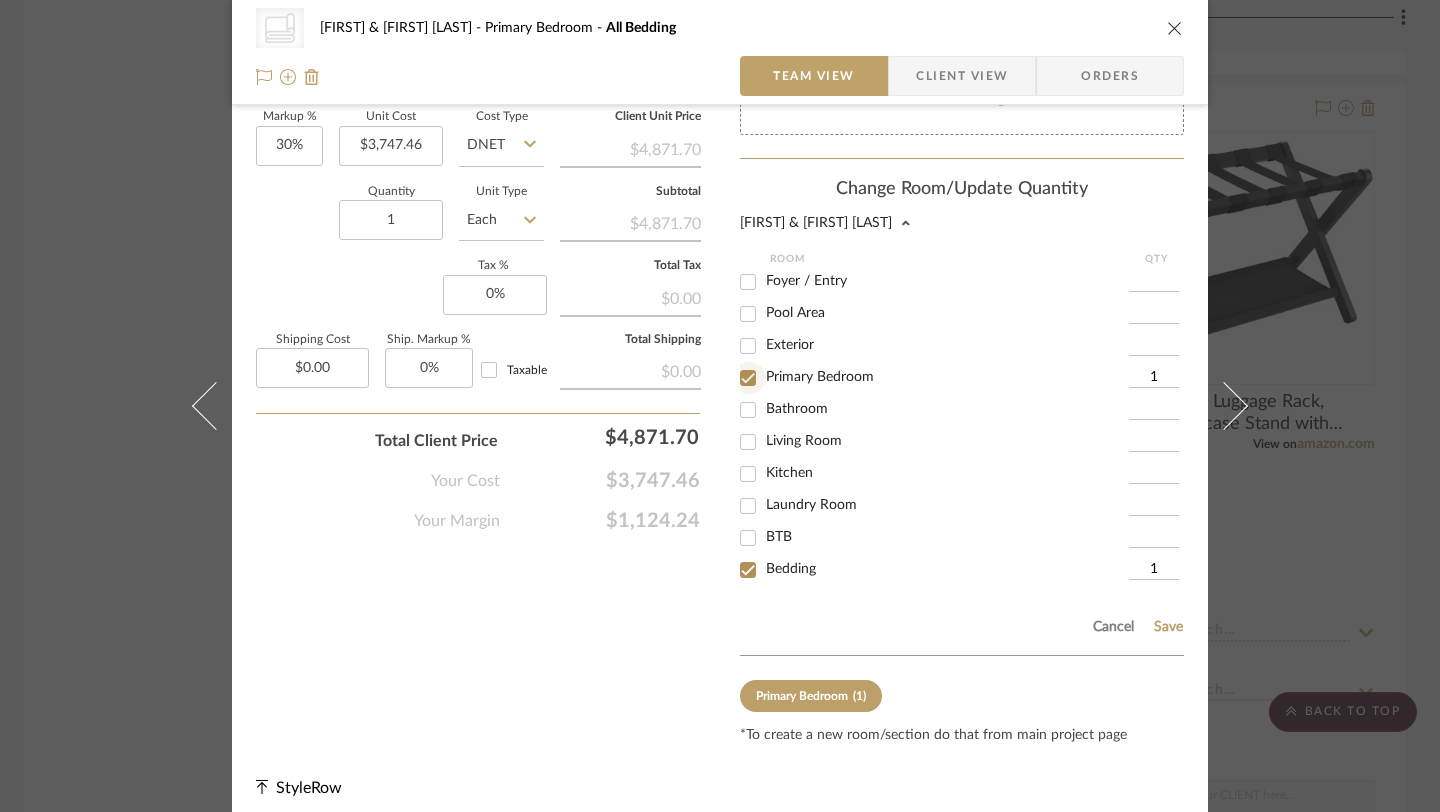 click on "Primary Bedroom" at bounding box center [748, 378] 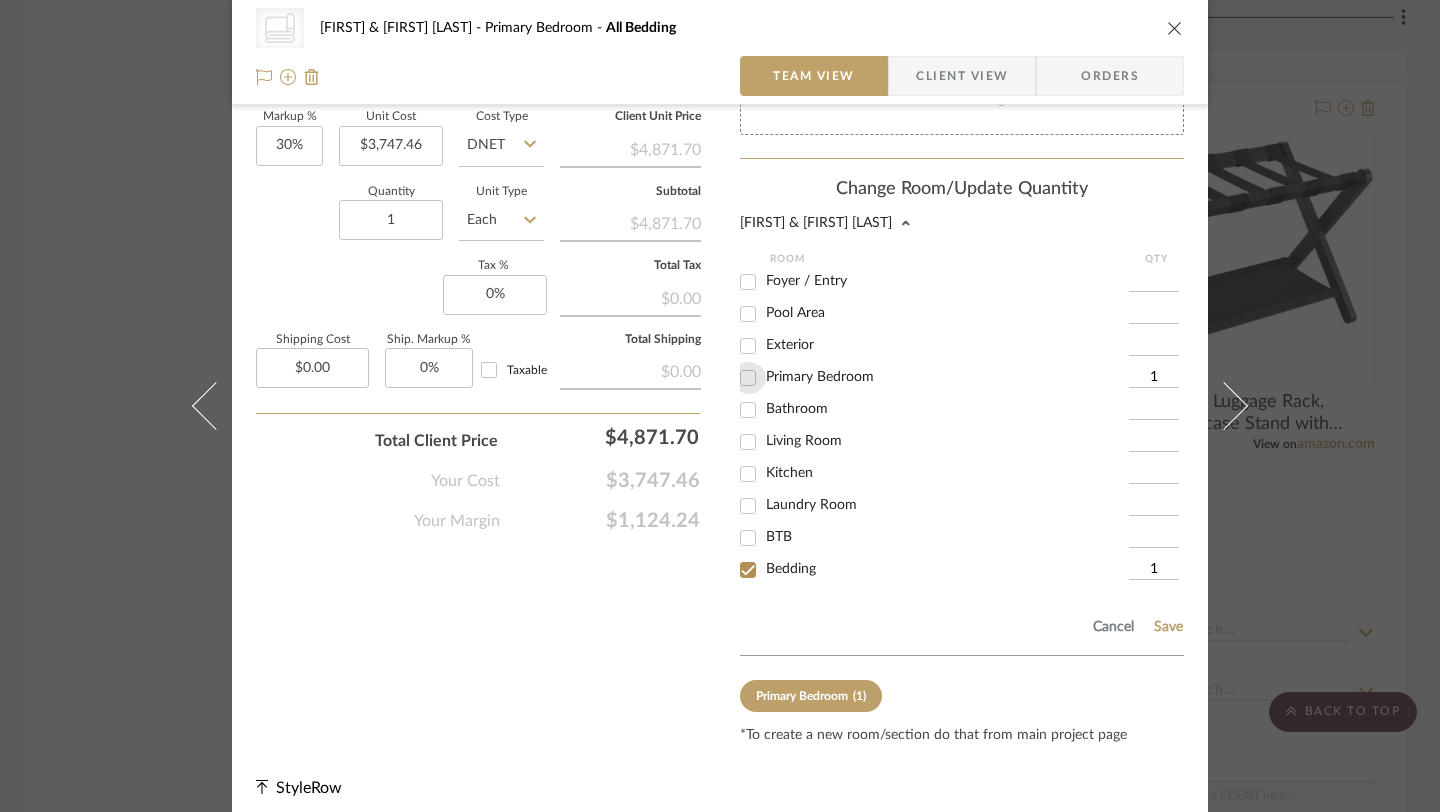 checkbox on "false" 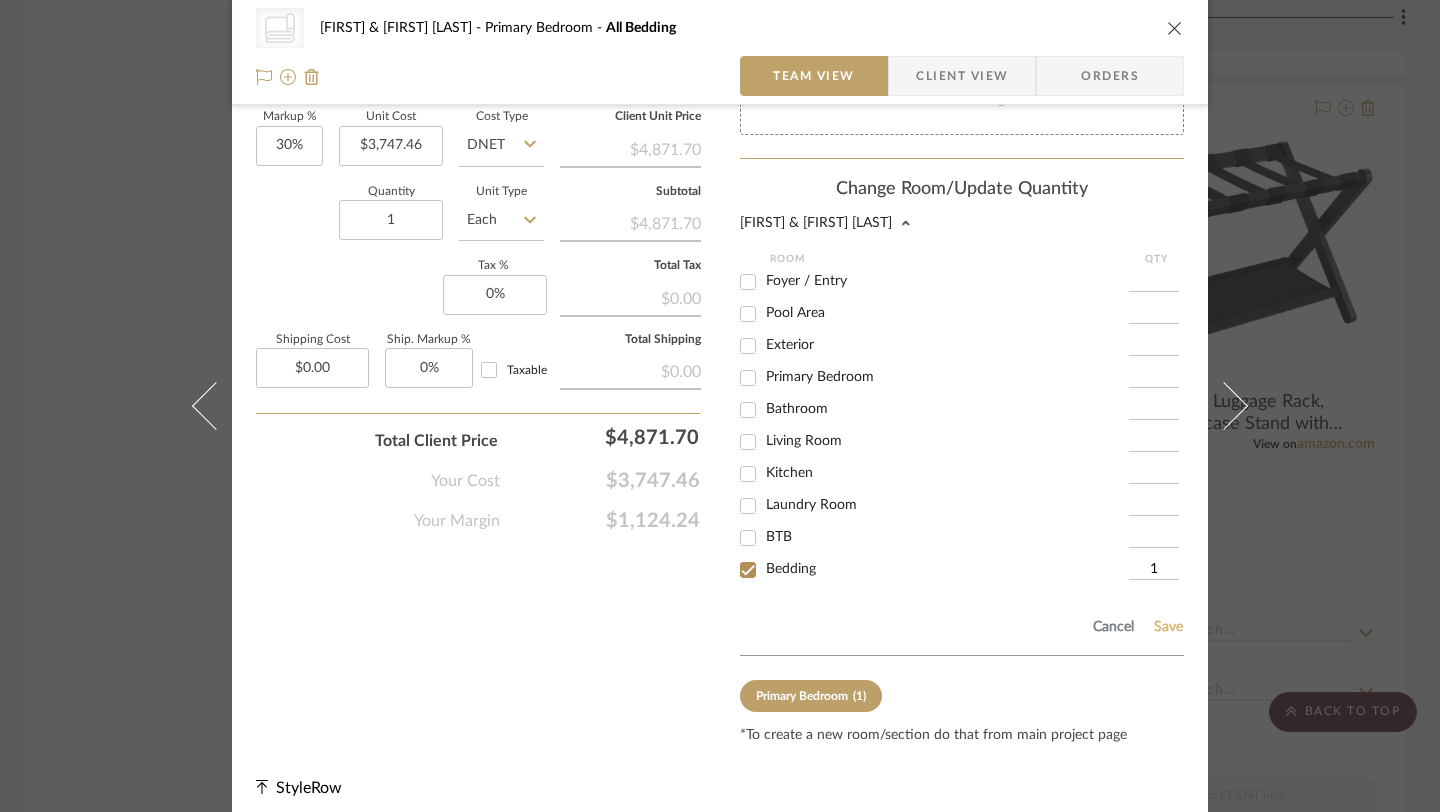 click on "Save" 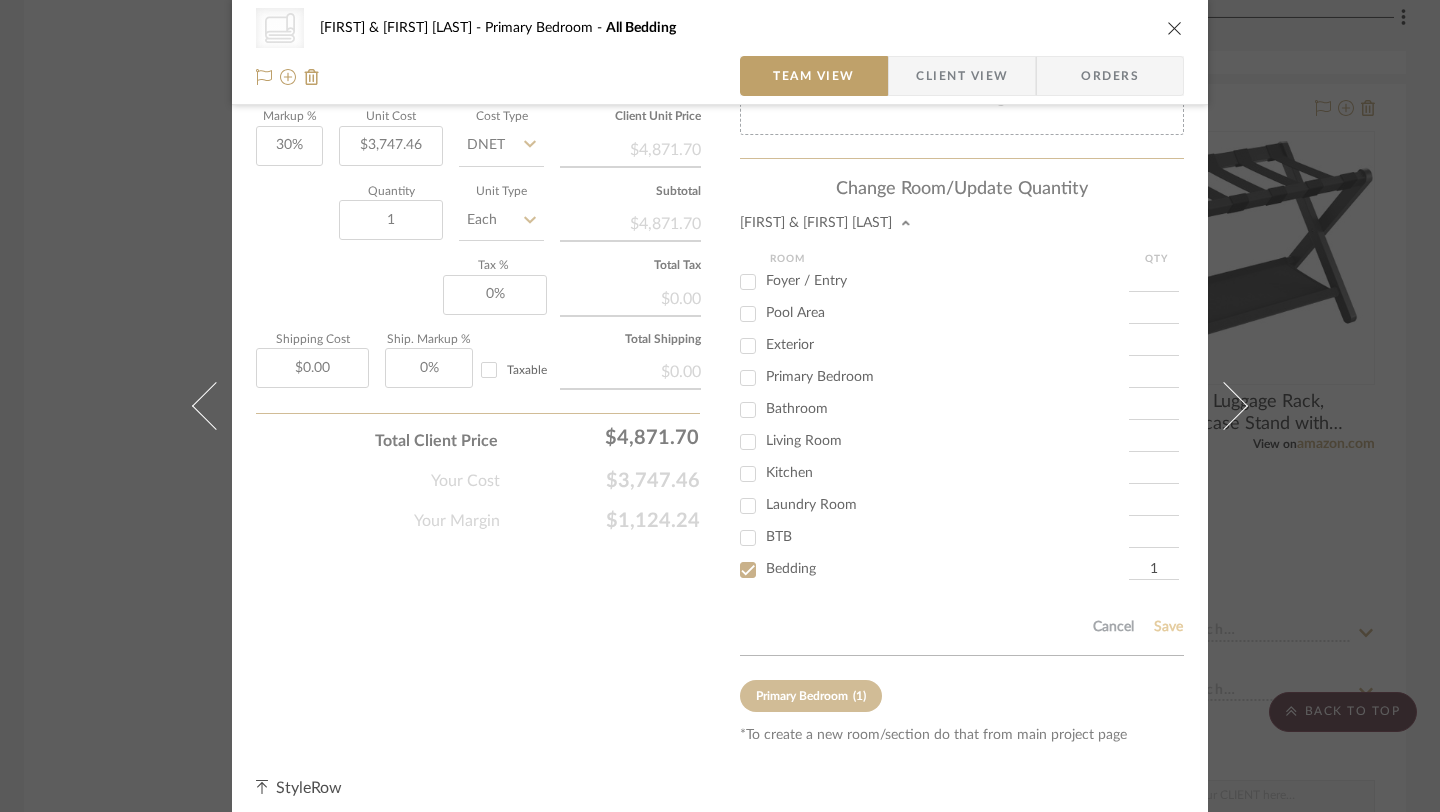 type 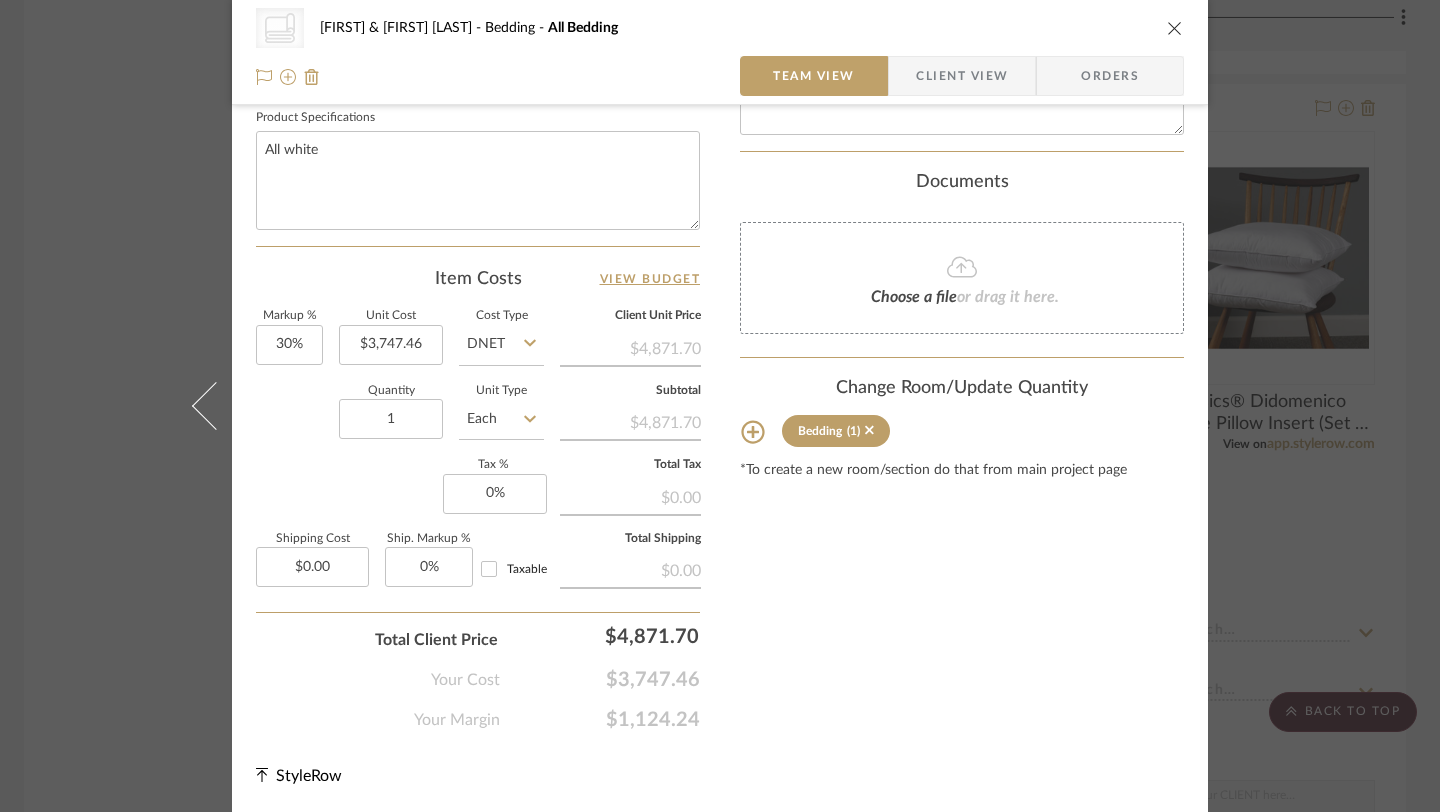 type 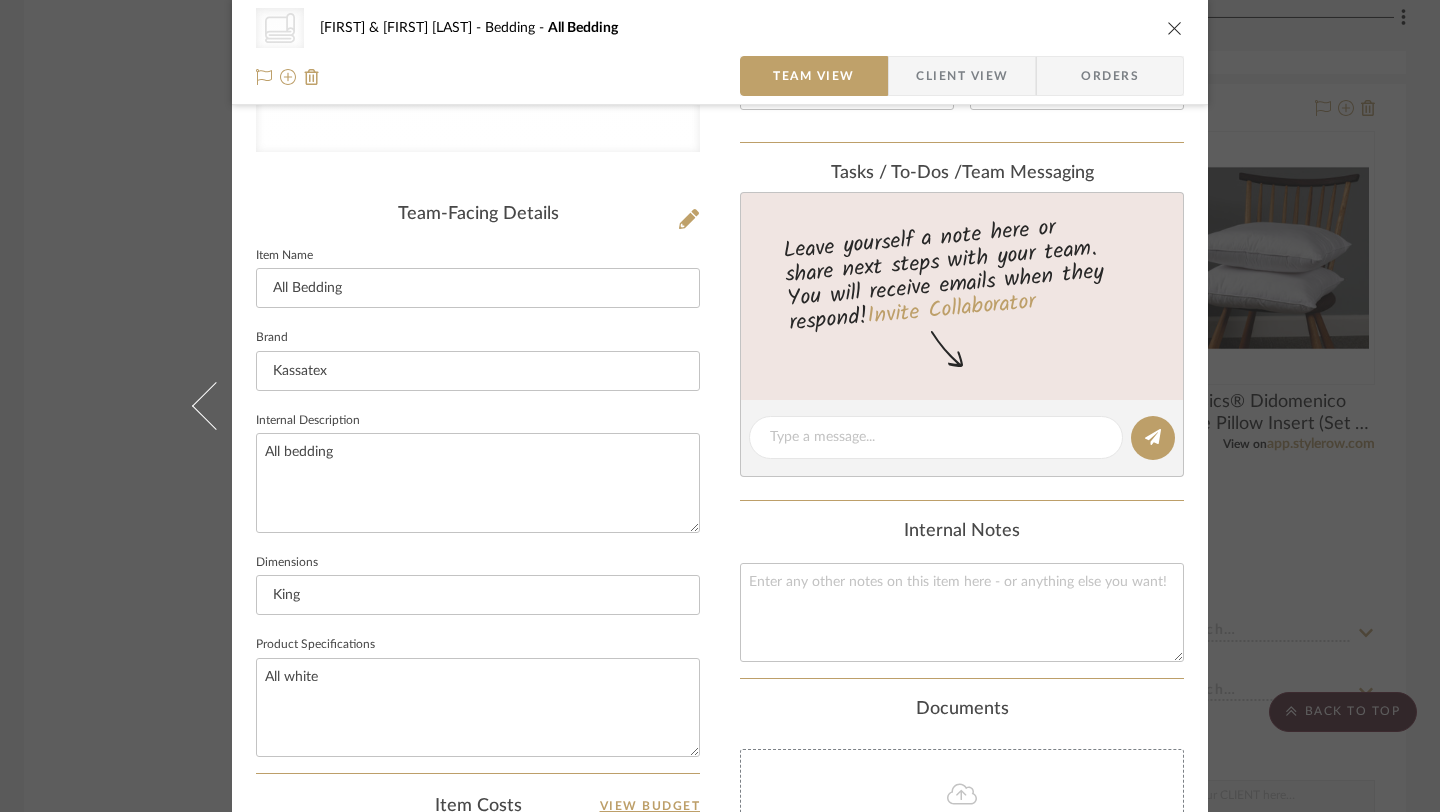 scroll, scrollTop: 0, scrollLeft: 0, axis: both 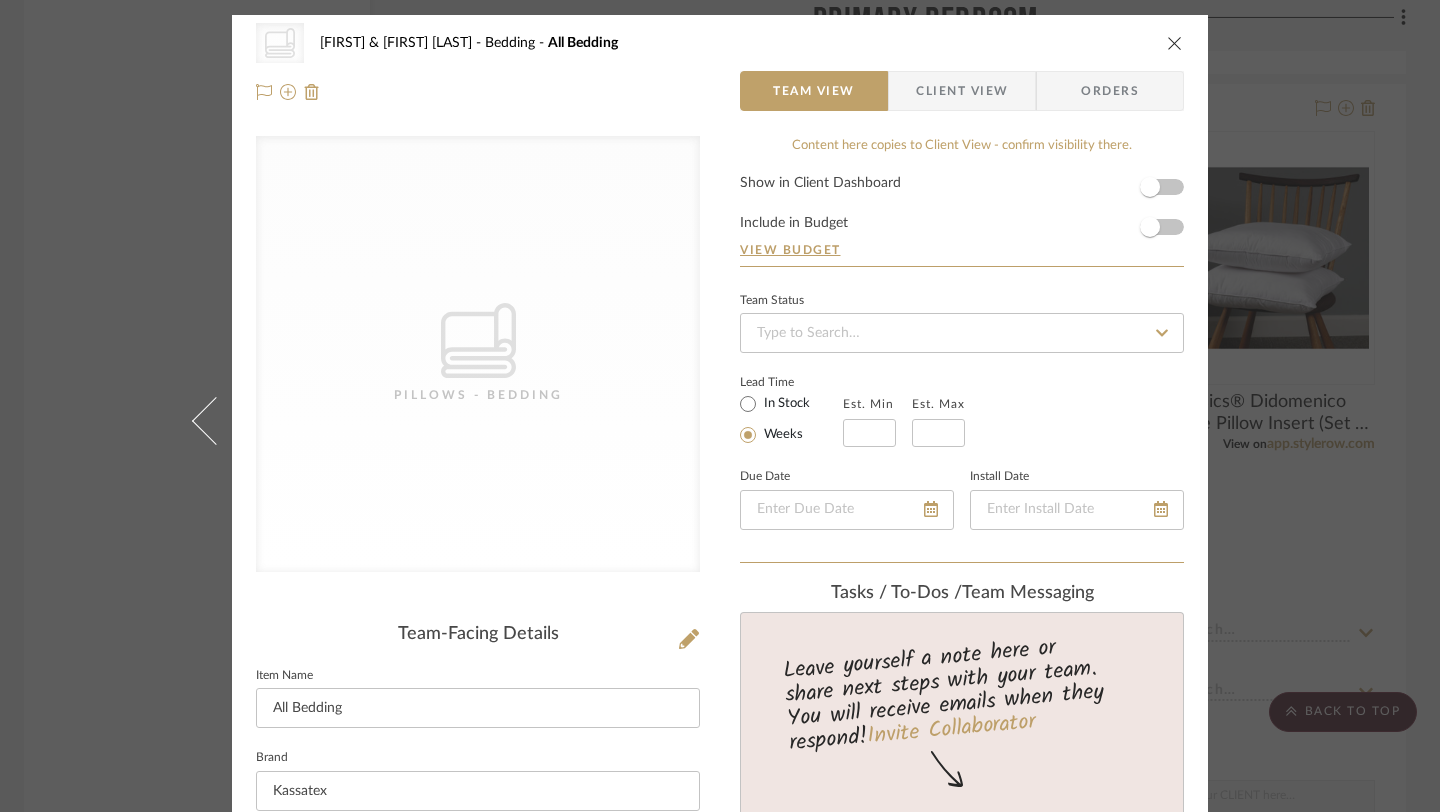 click at bounding box center [1175, 43] 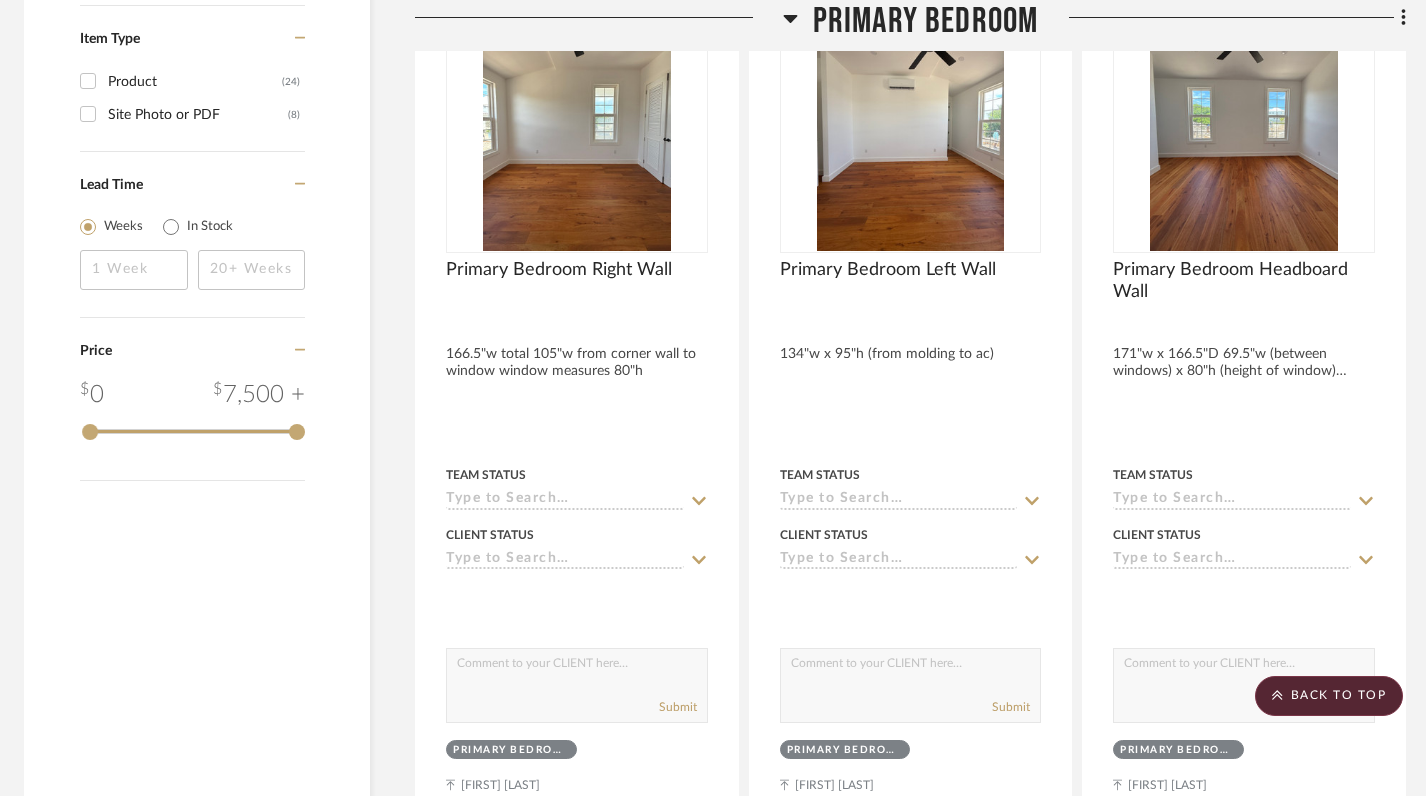 scroll, scrollTop: 2235, scrollLeft: 6, axis: both 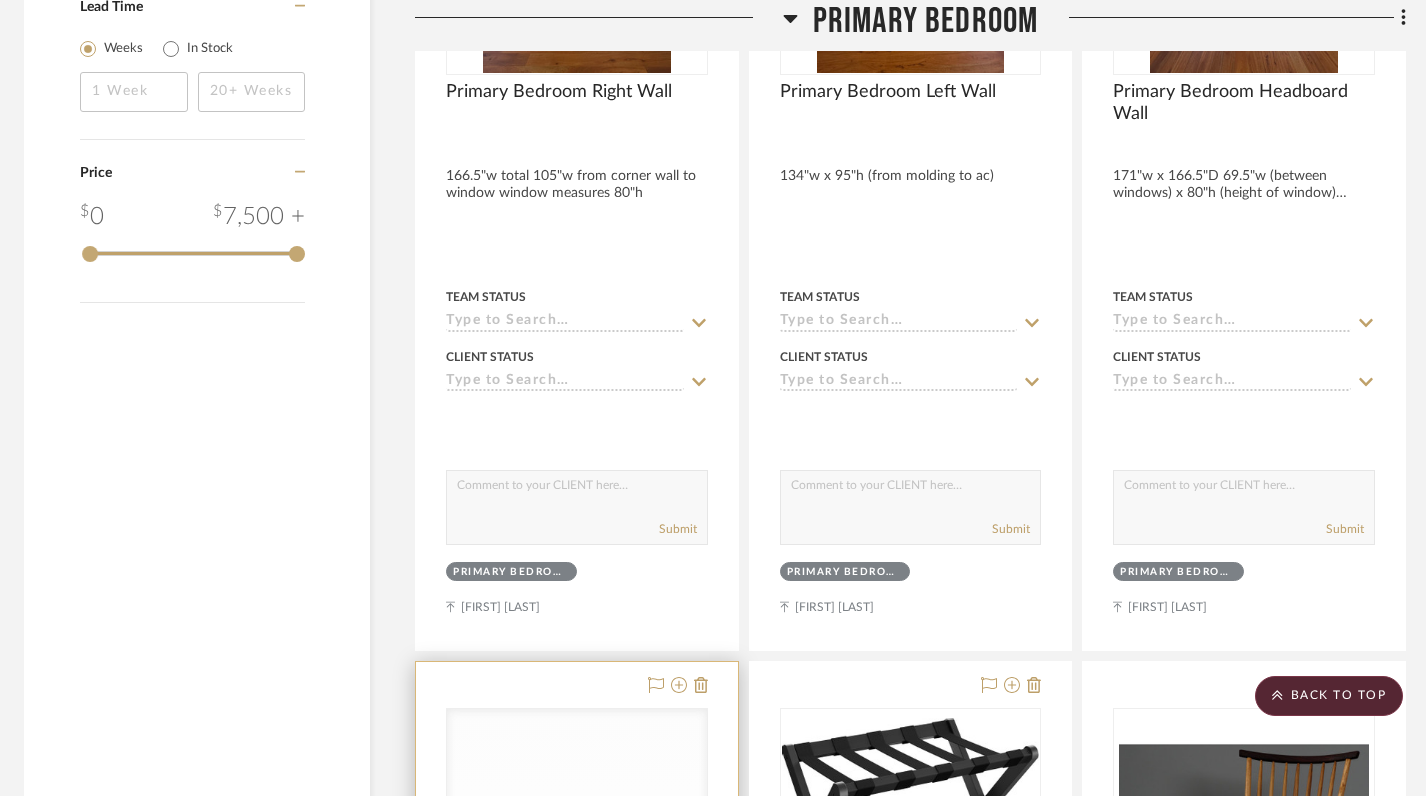 click on "Submit" at bounding box center (577, 530) 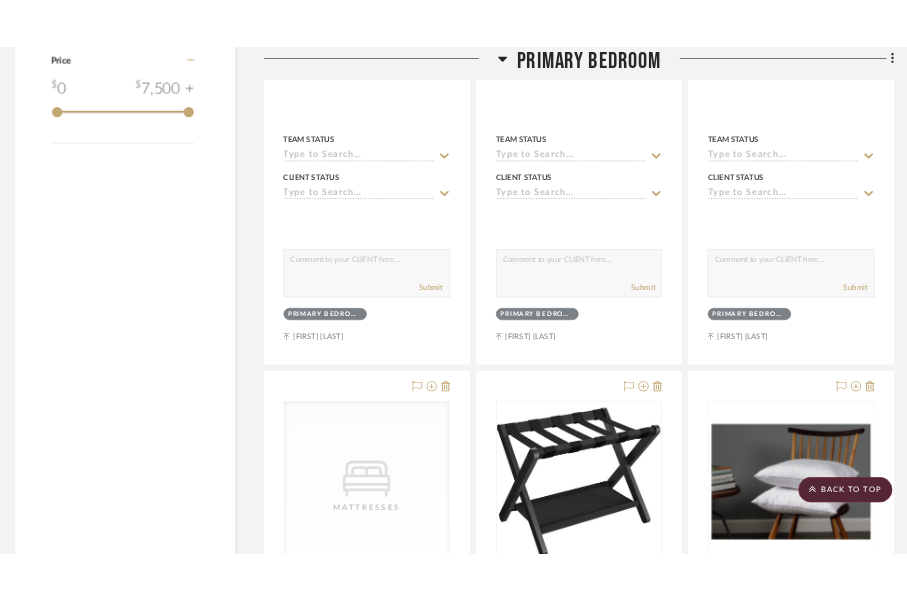 scroll, scrollTop: 2335, scrollLeft: 6, axis: both 